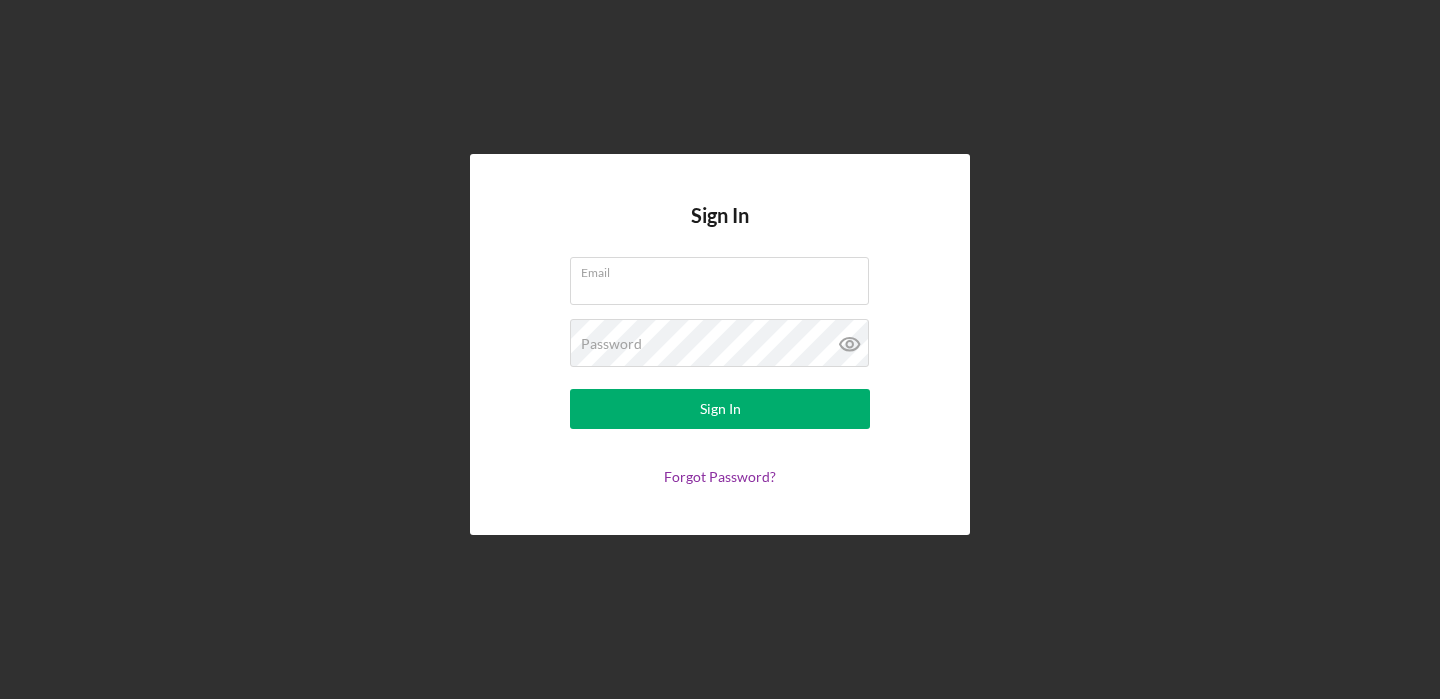 scroll, scrollTop: 0, scrollLeft: 0, axis: both 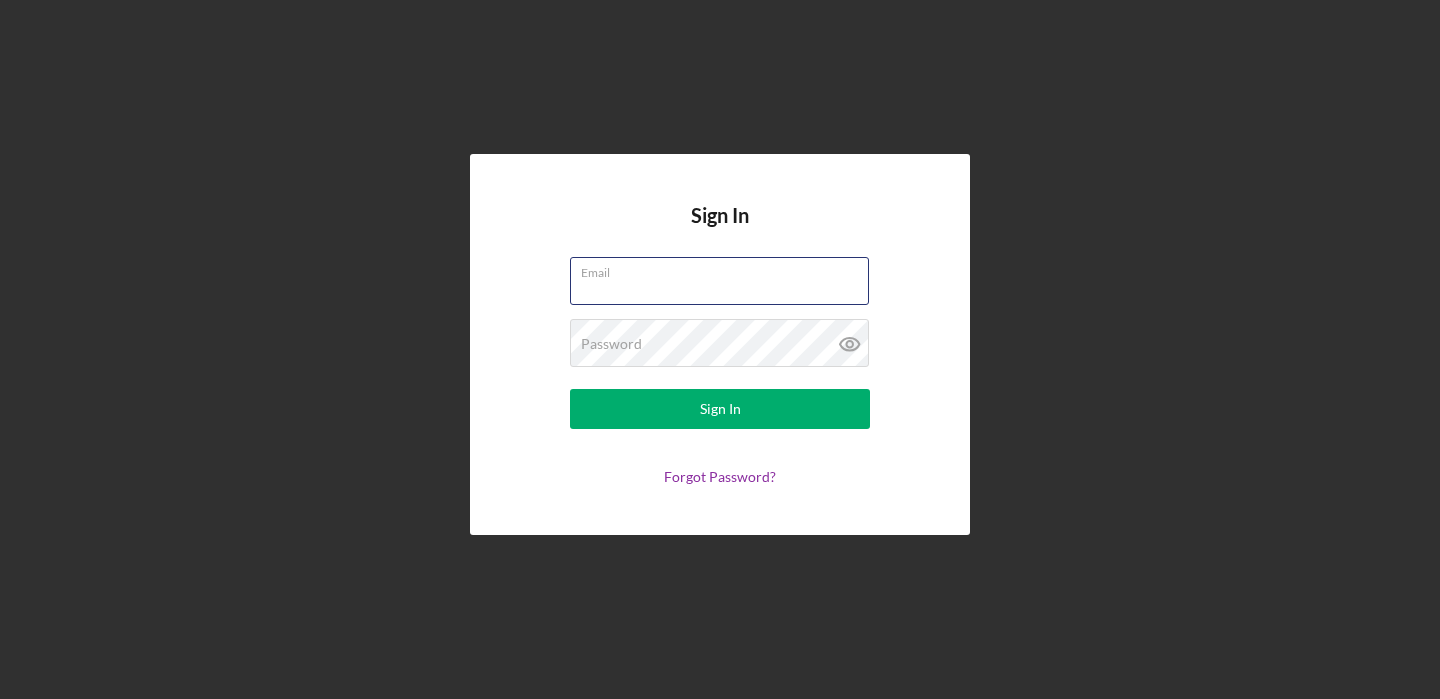 type on "[EMAIL]" 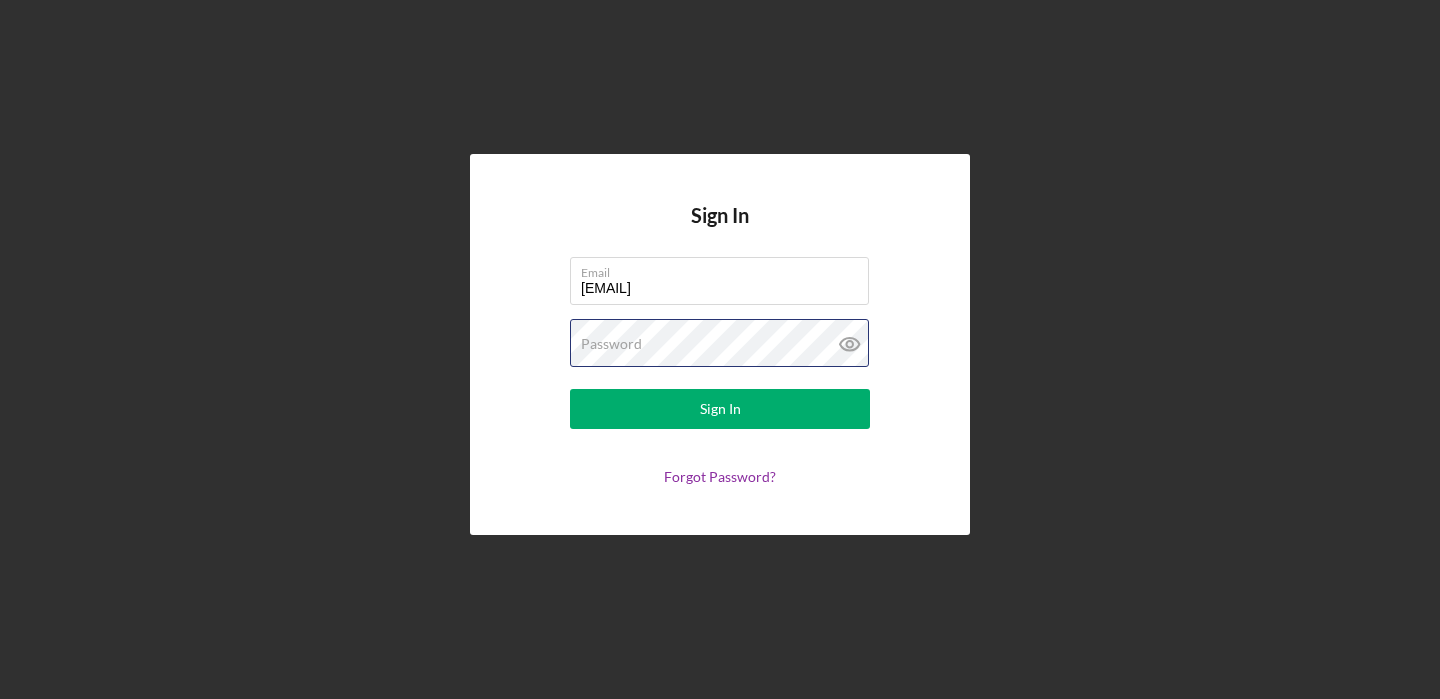 click on "Sign In" at bounding box center [720, 409] 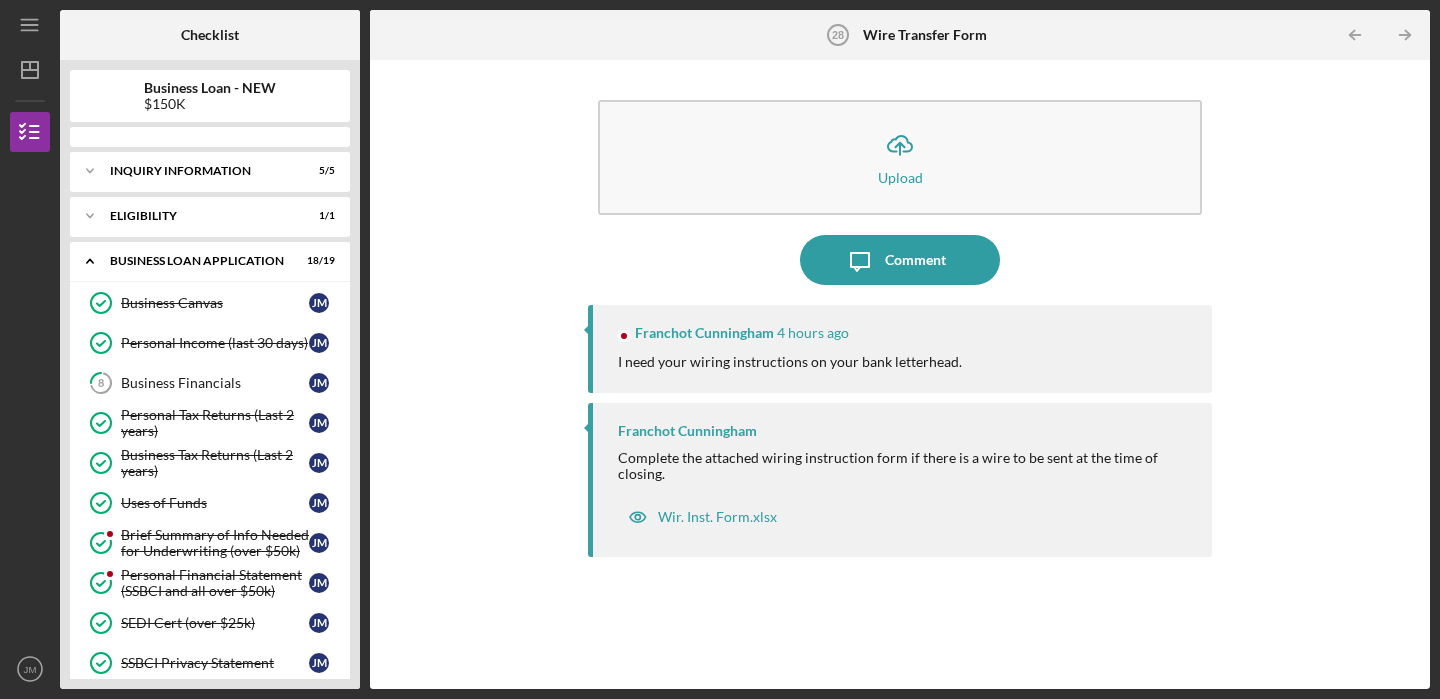 scroll, scrollTop: 770, scrollLeft: 0, axis: vertical 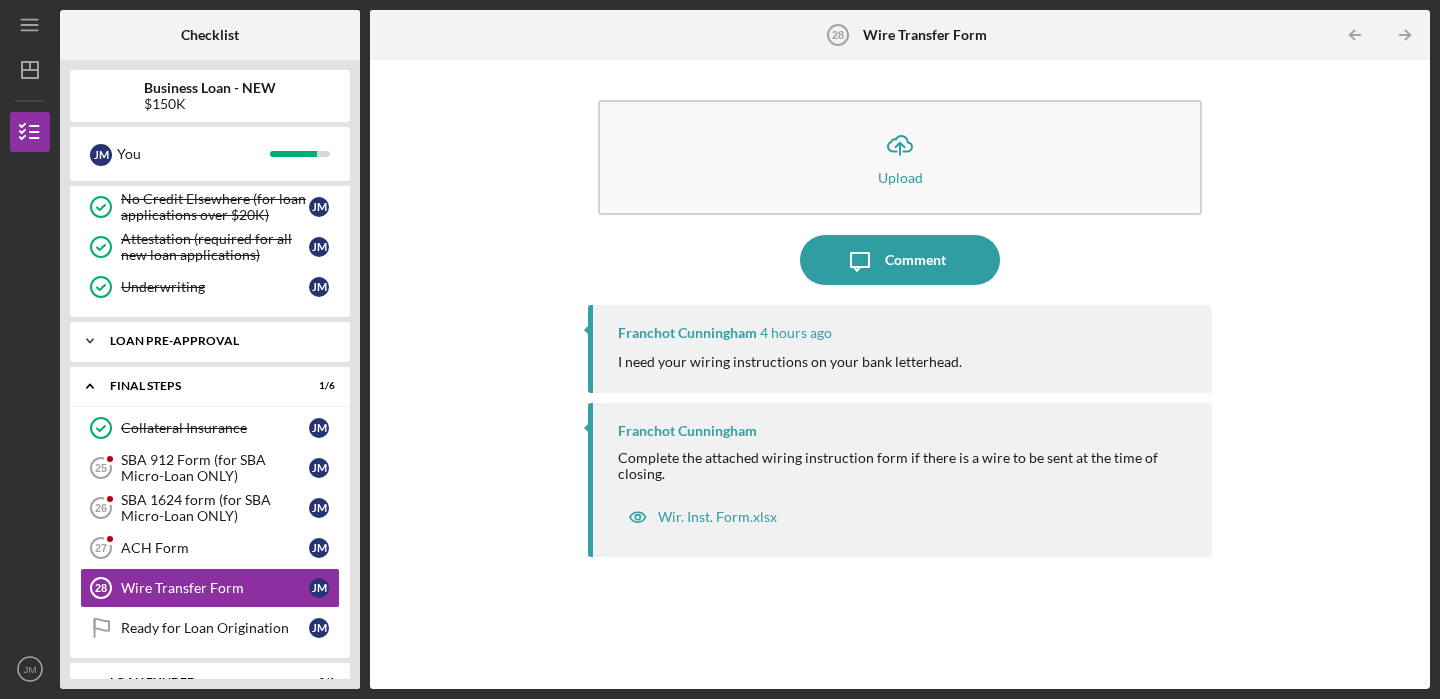 click on "LOAN PRE-APPROVAL" at bounding box center (217, 341) 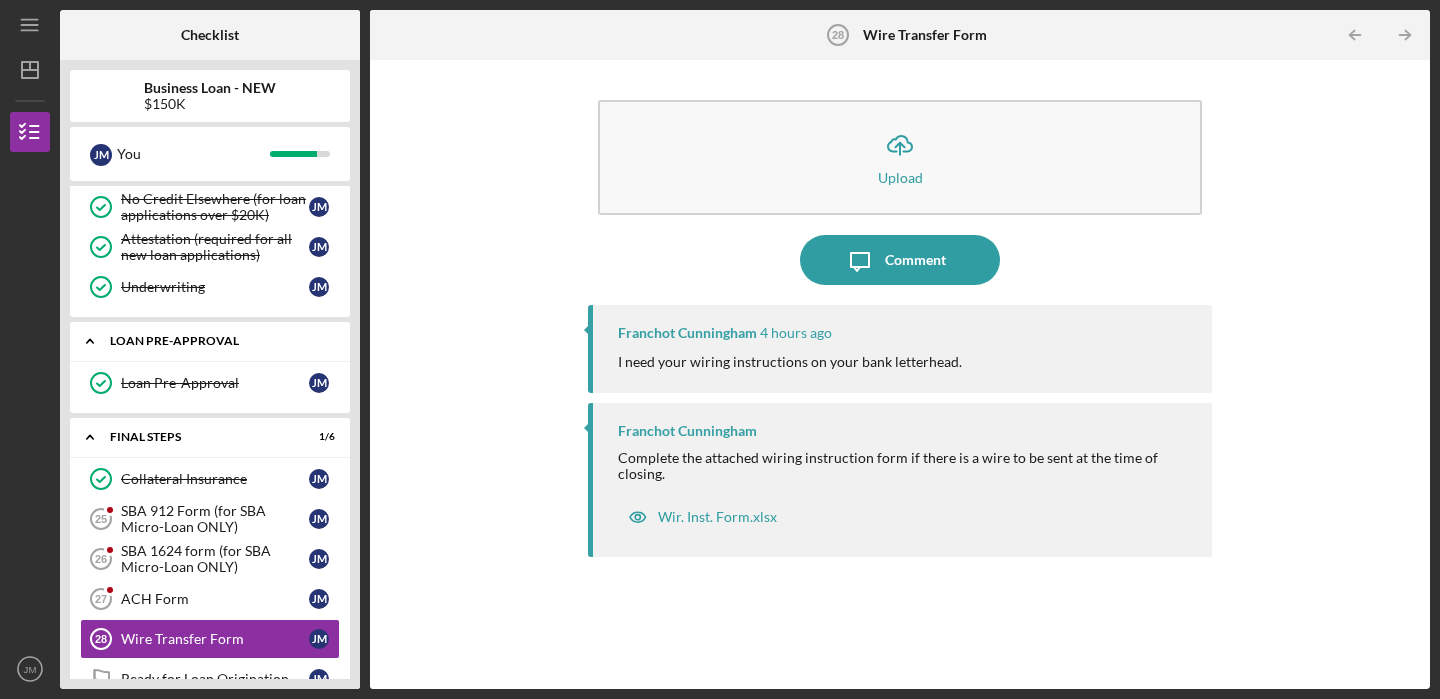 click on "LOAN PRE-APPROVAL" at bounding box center [217, 341] 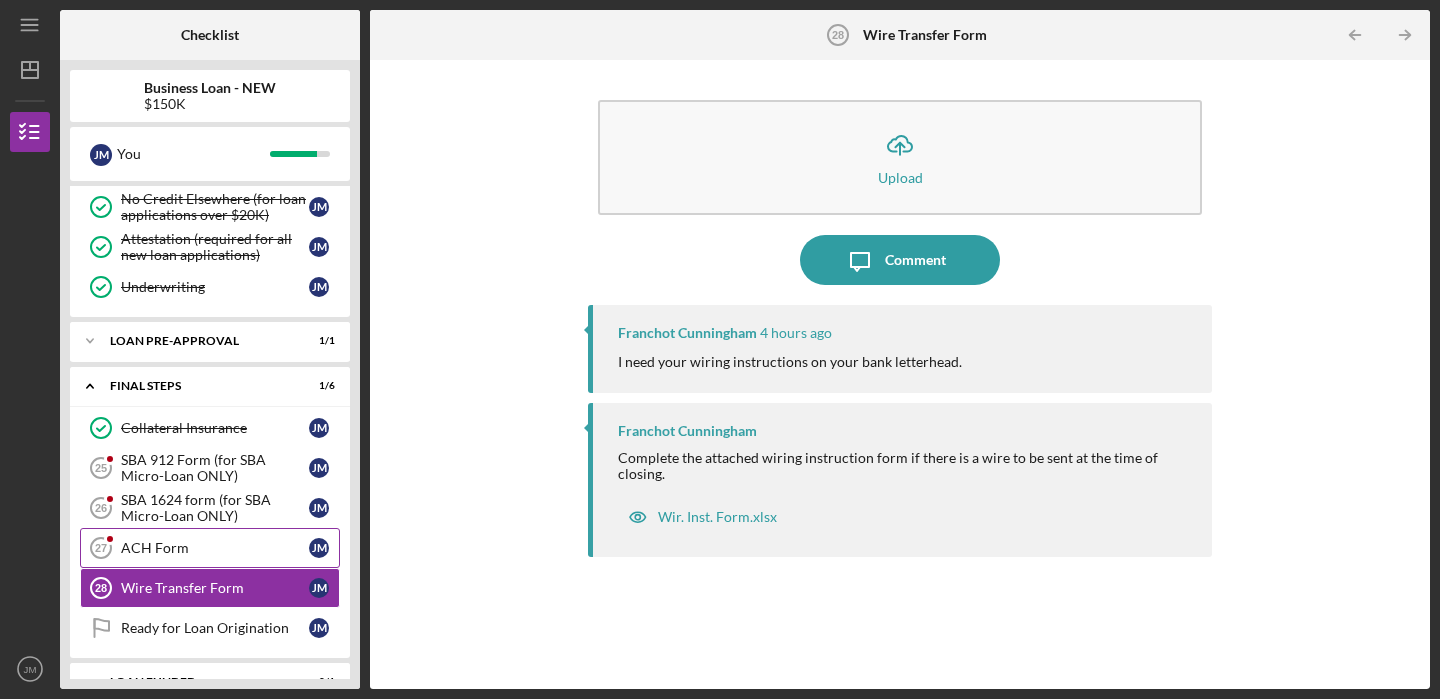 click on "ACH Form" at bounding box center [215, 548] 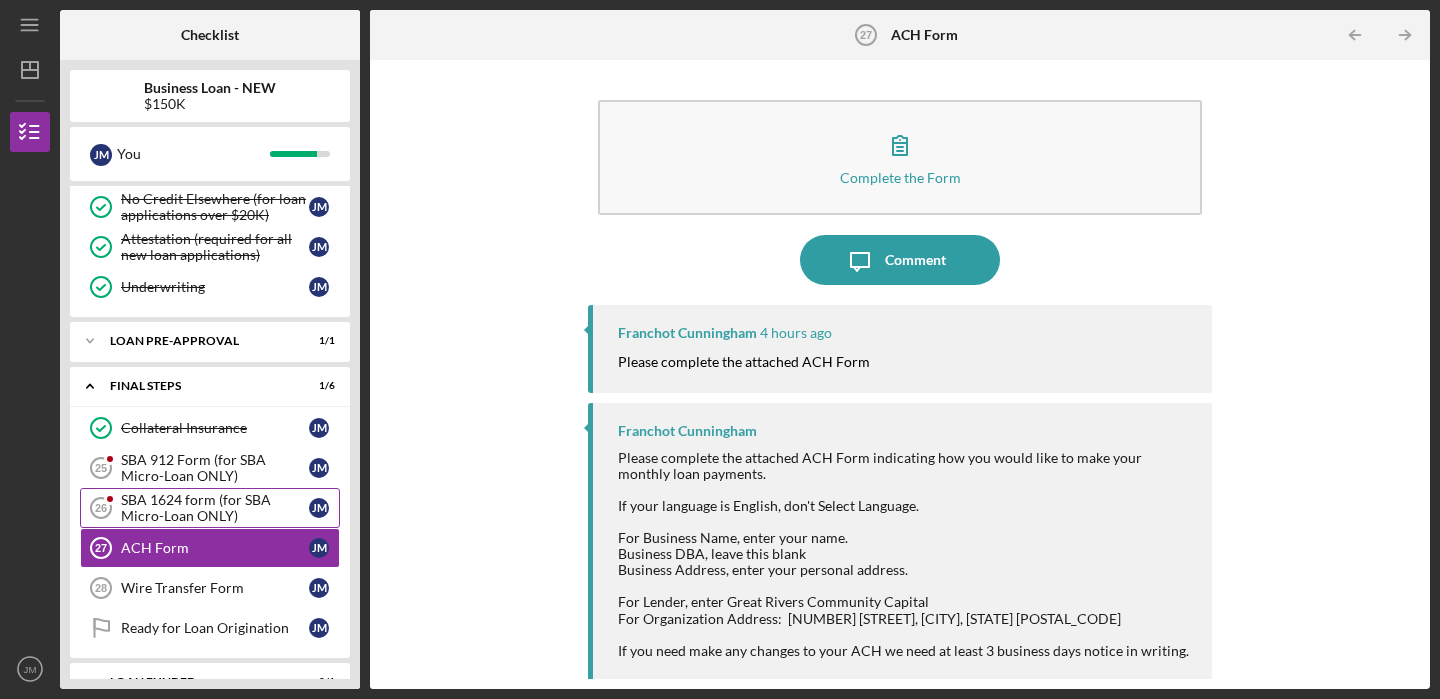 click on "SBA 1624 form (for SBA Micro-Loan ONLY)" at bounding box center (215, 508) 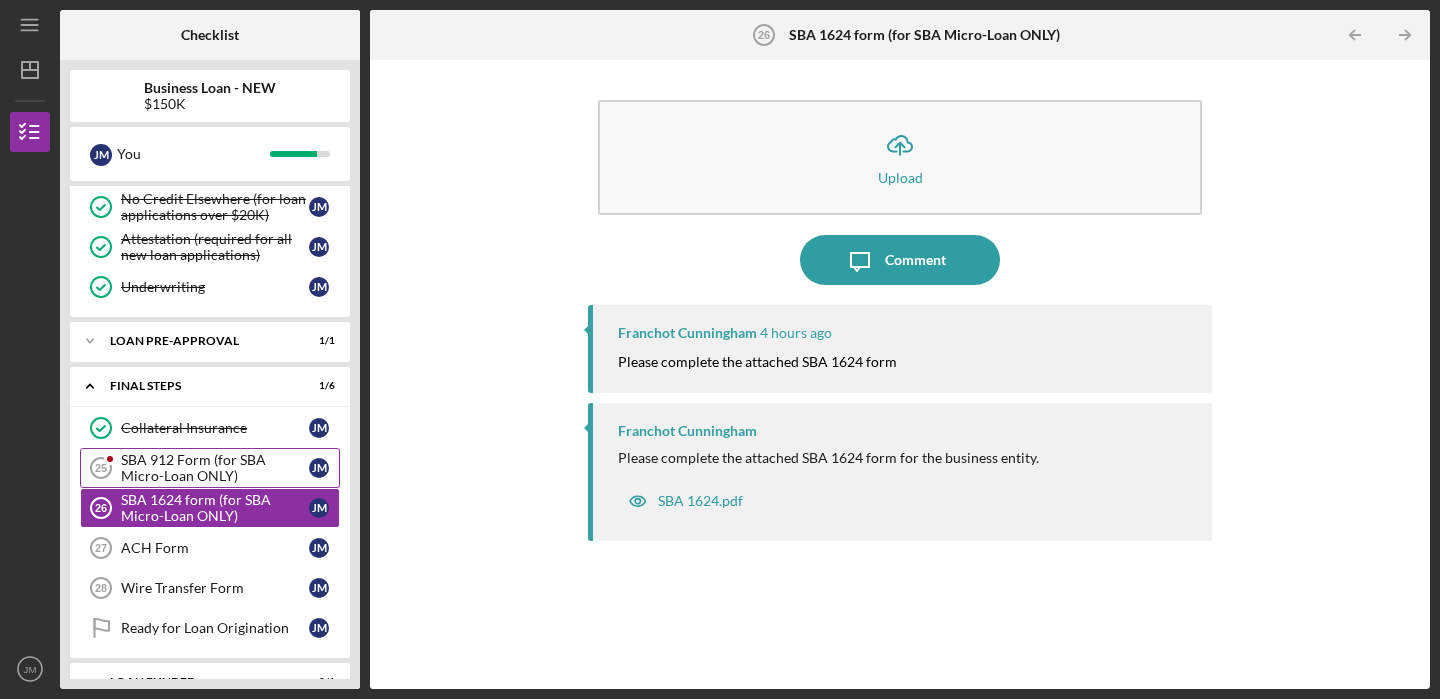 click on "SBA  912 Form (for SBA Micro-Loan ONLY)" at bounding box center (215, 468) 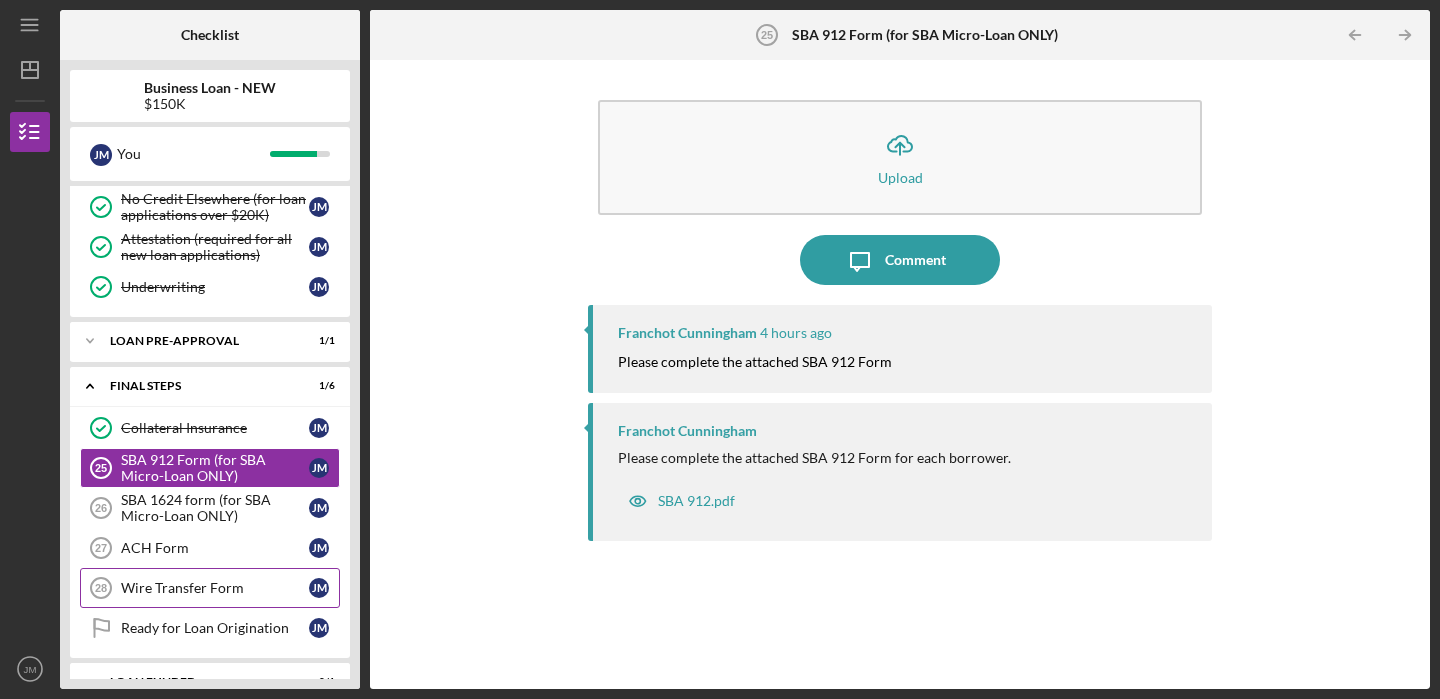 click on "Wire Transfer Form 28 Wire Transfer Form J M" at bounding box center [210, 588] 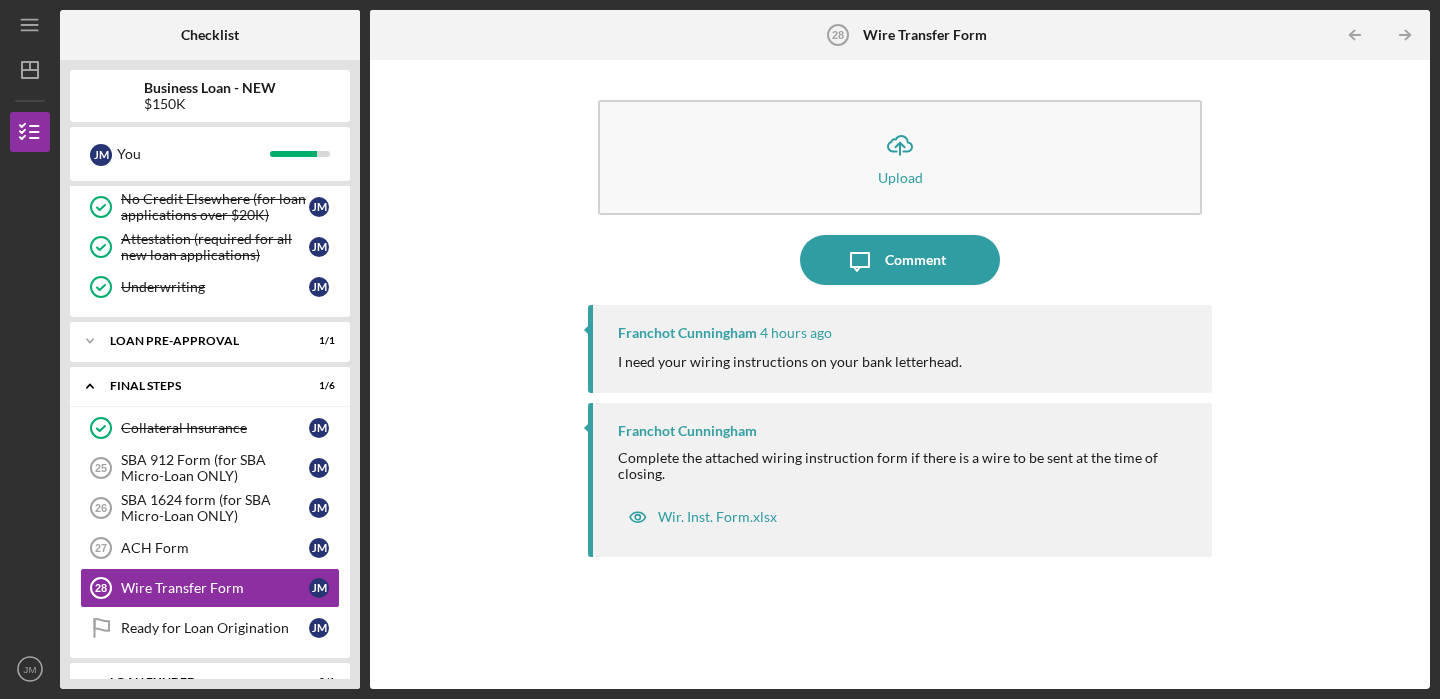 drag, startPoint x: 345, startPoint y: 203, endPoint x: 345, endPoint y: 230, distance: 27 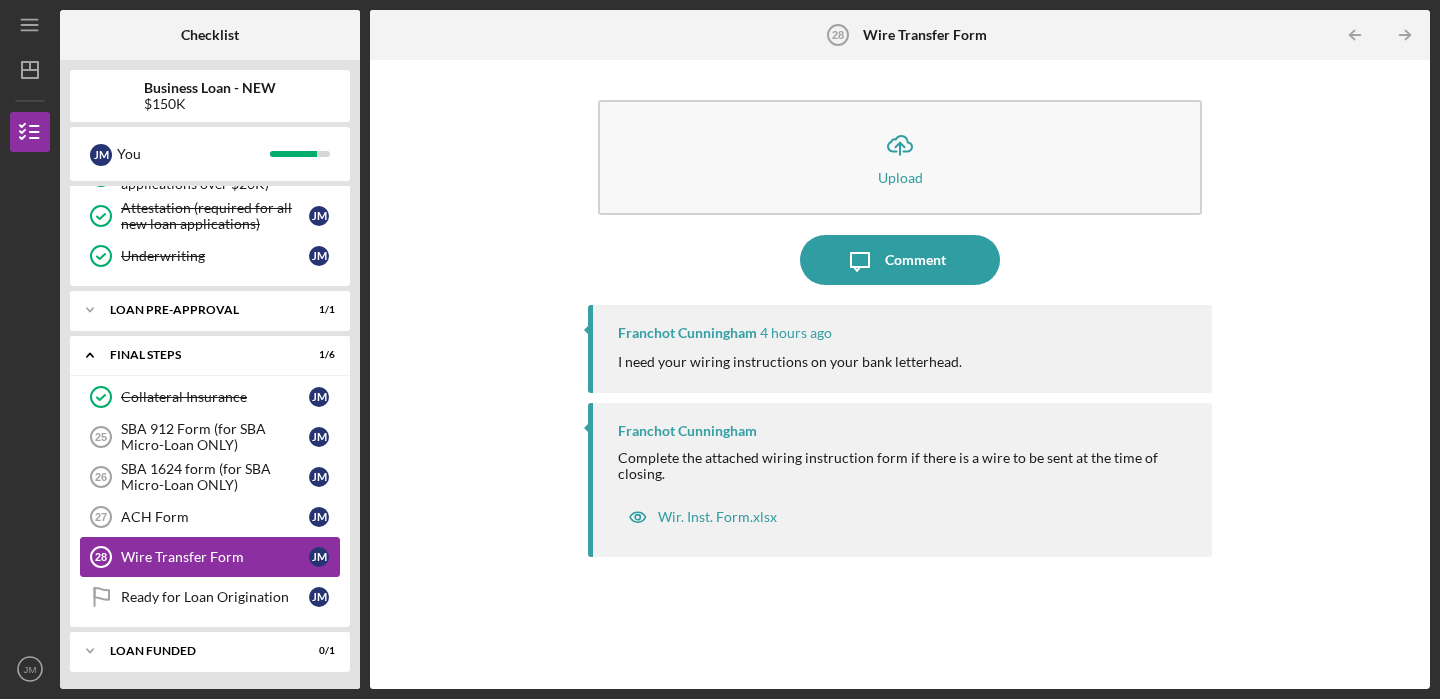 scroll, scrollTop: 804, scrollLeft: 0, axis: vertical 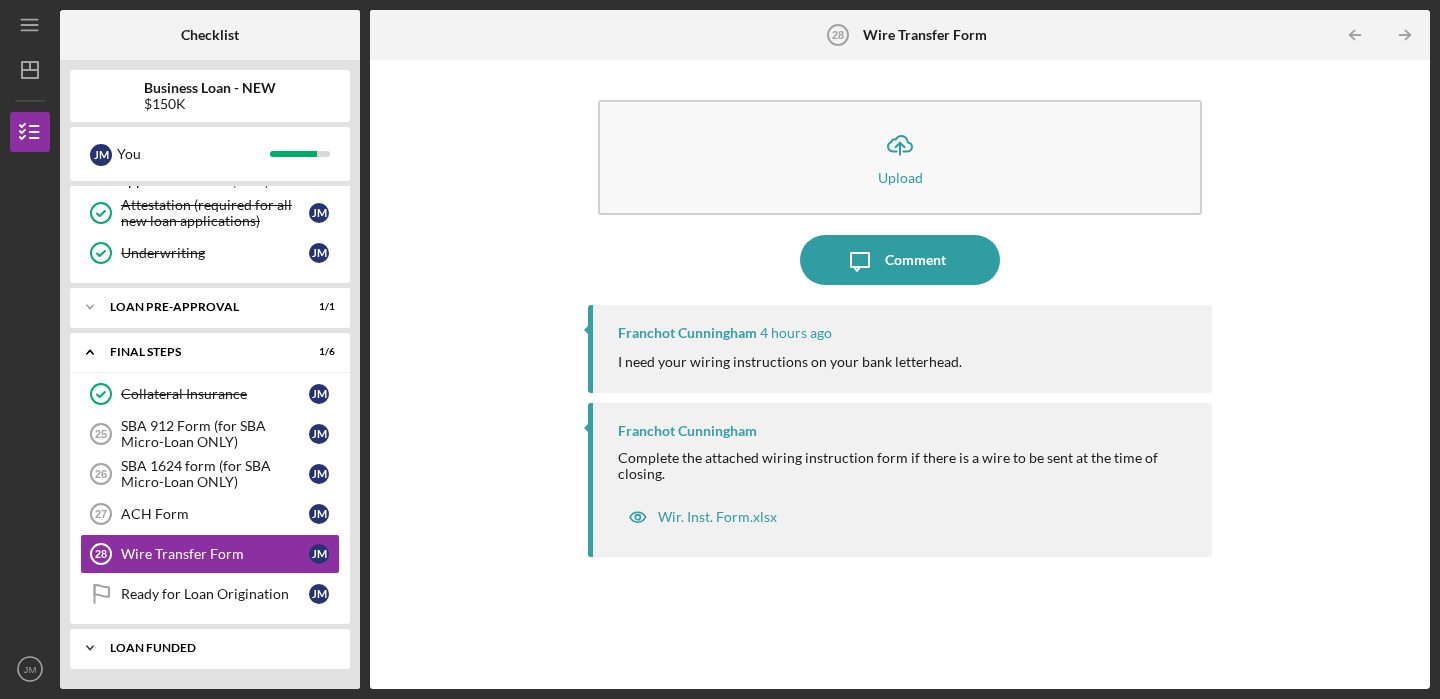 drag, startPoint x: 345, startPoint y: 204, endPoint x: 251, endPoint y: 630, distance: 436.24765 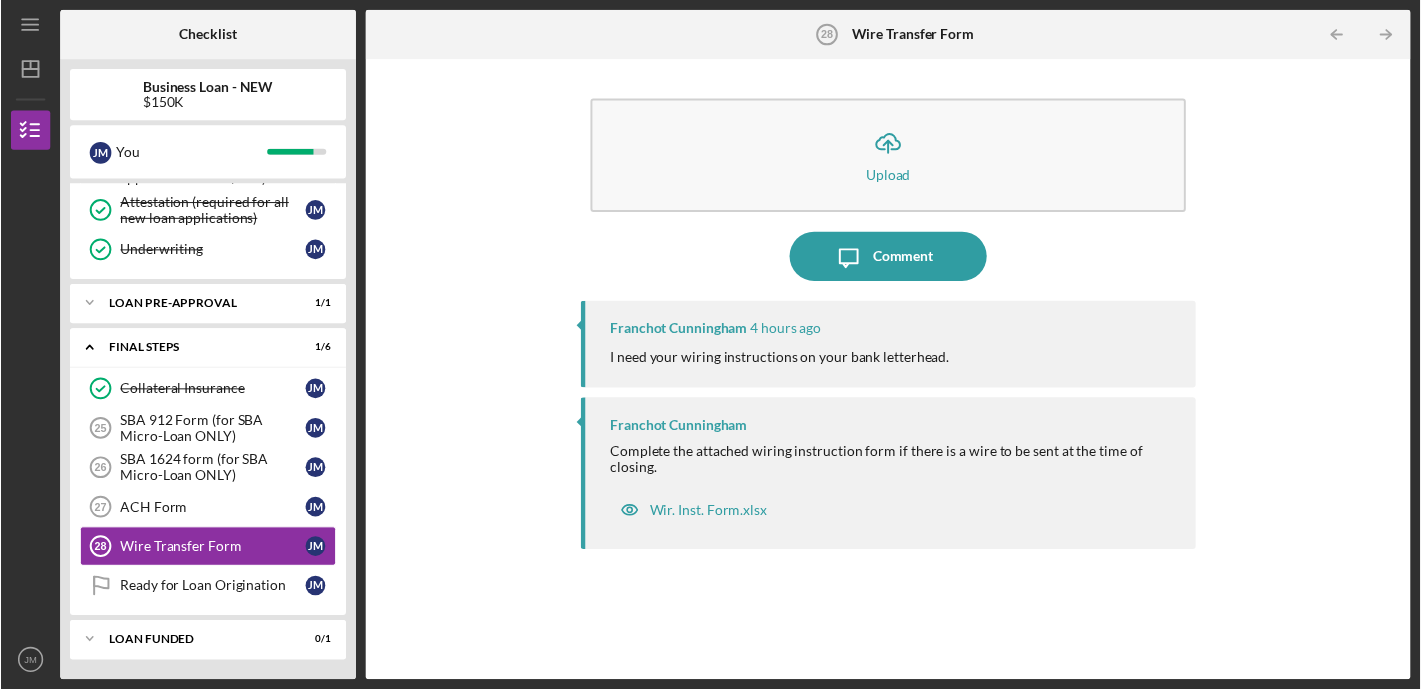 scroll, scrollTop: 804, scrollLeft: 0, axis: vertical 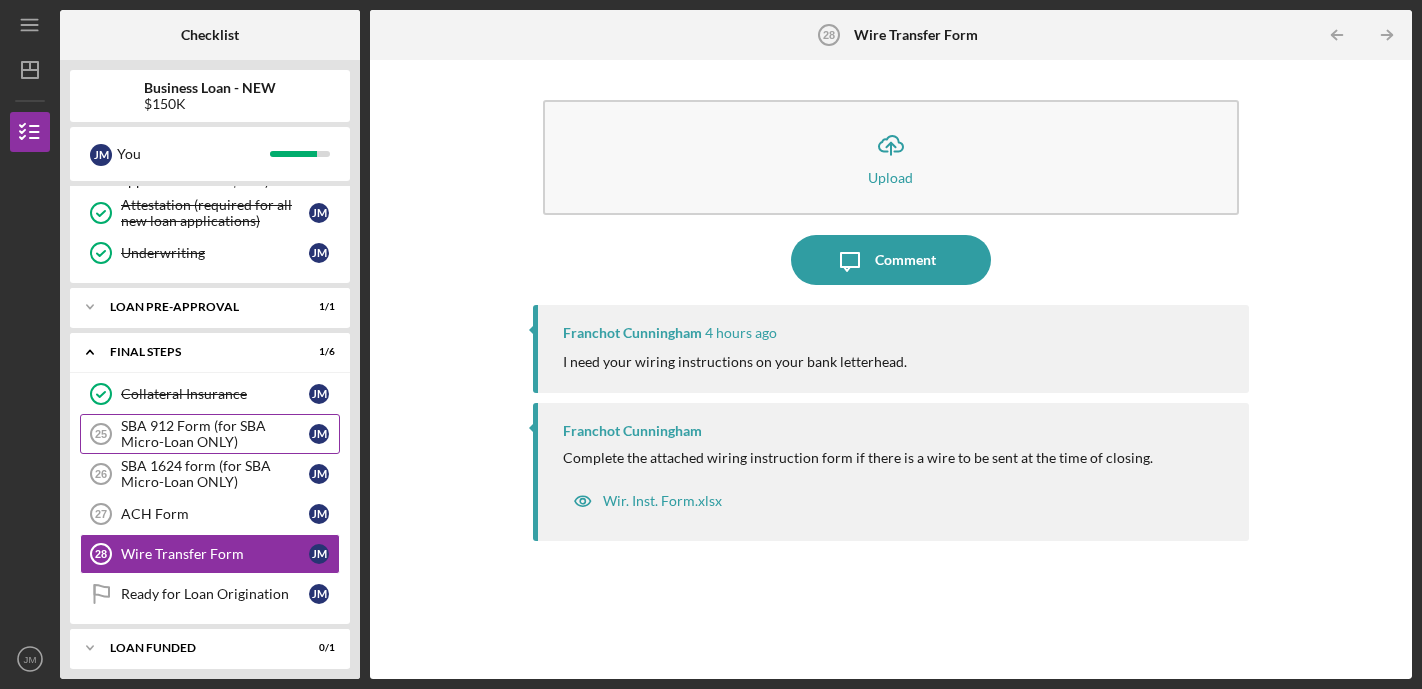 click on "SBA  912 Form (for SBA Micro-Loan ONLY)" at bounding box center (215, 434) 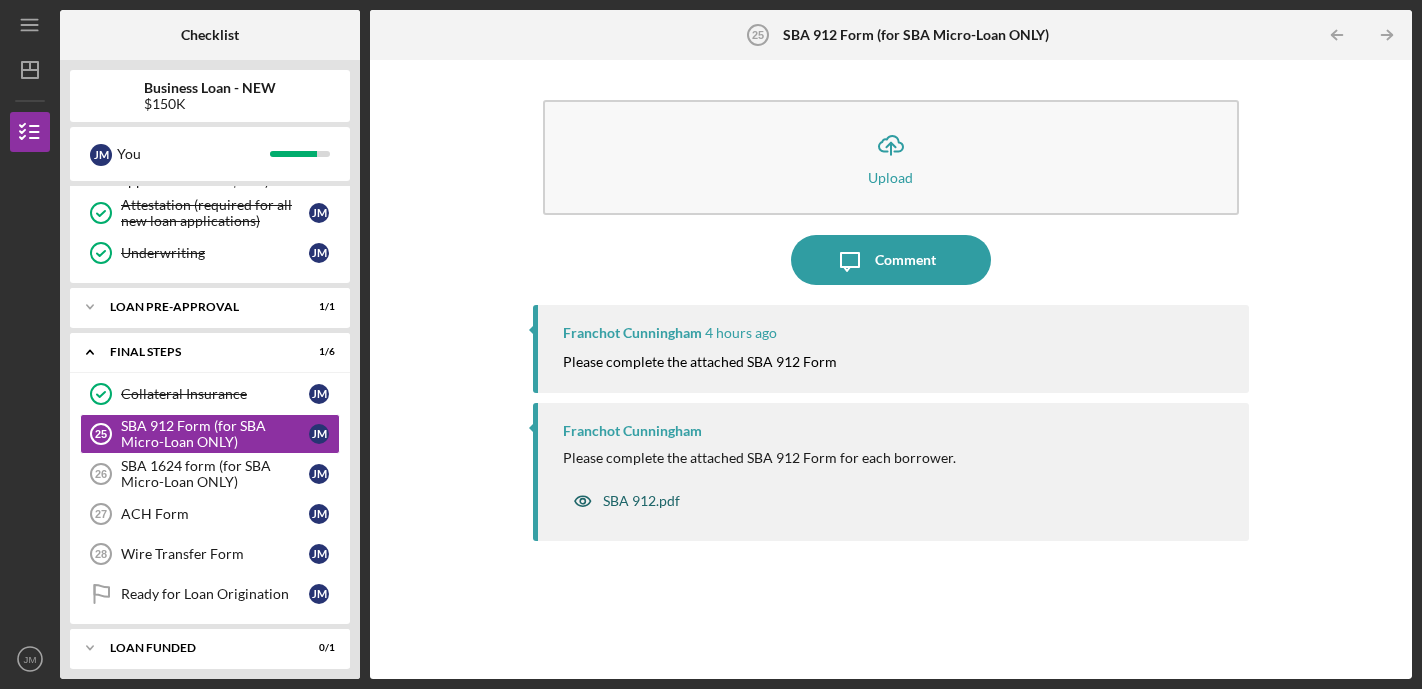 click on "SBA 912.pdf" at bounding box center (641, 501) 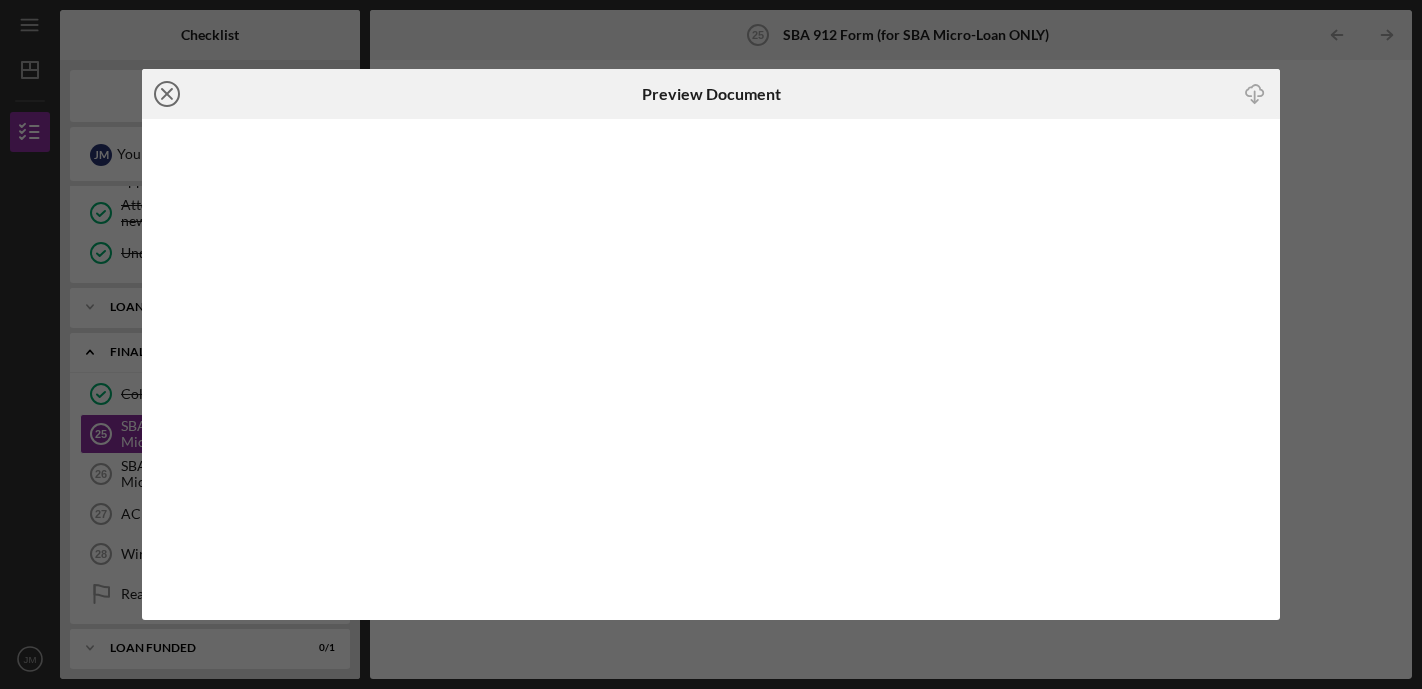 click on "Icon/Close" 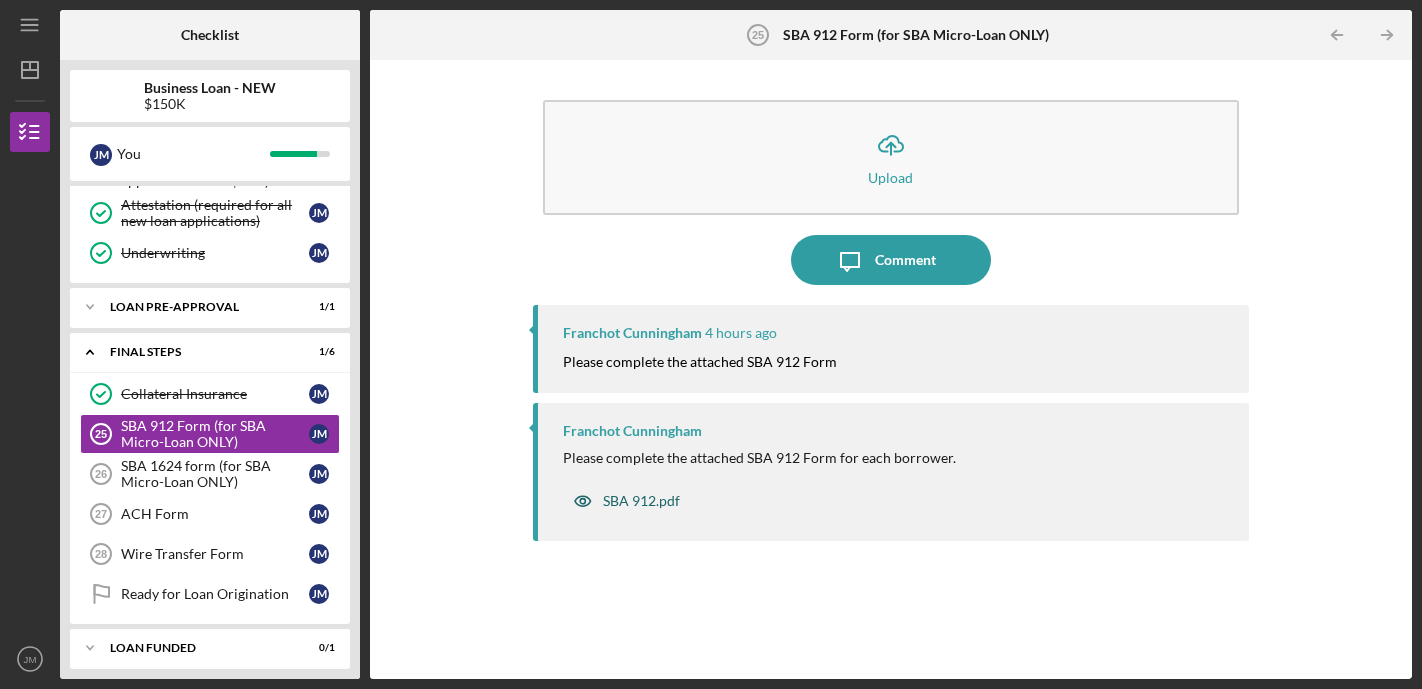 click on "SBA 912.pdf" at bounding box center [641, 501] 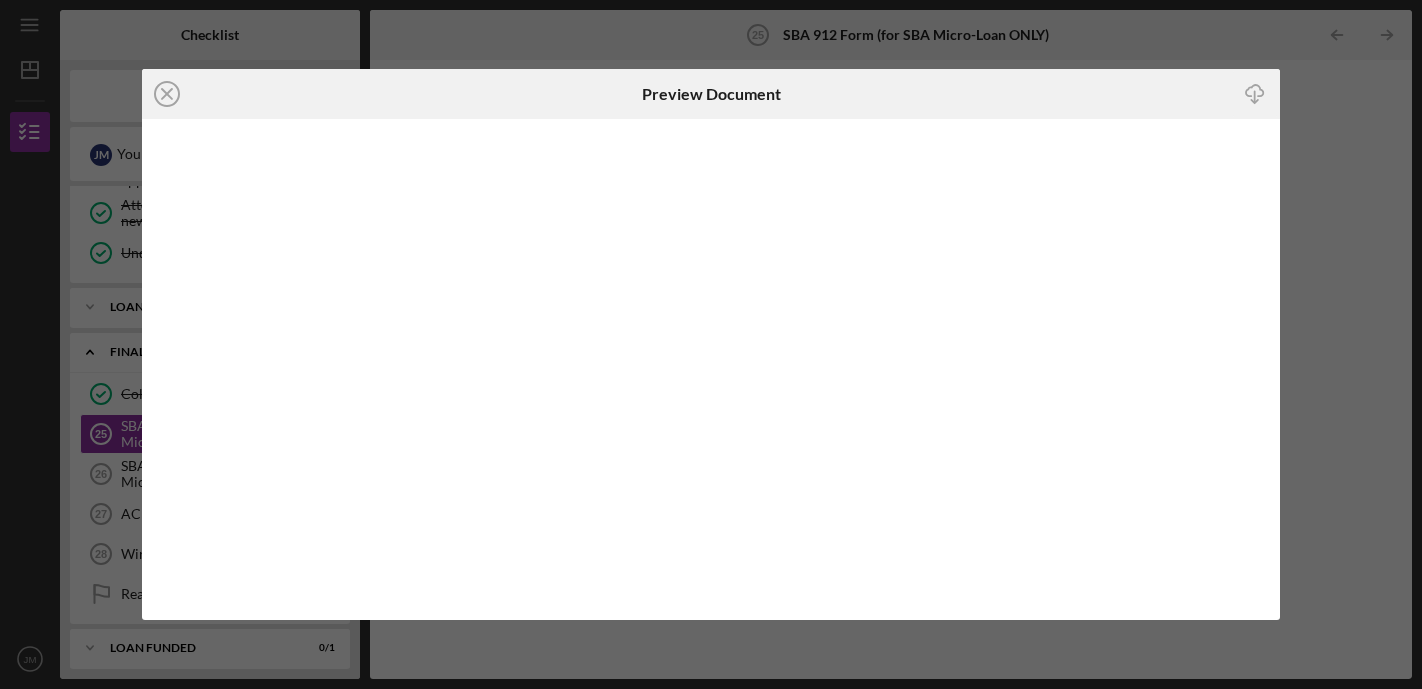 click on "Icon/Download" 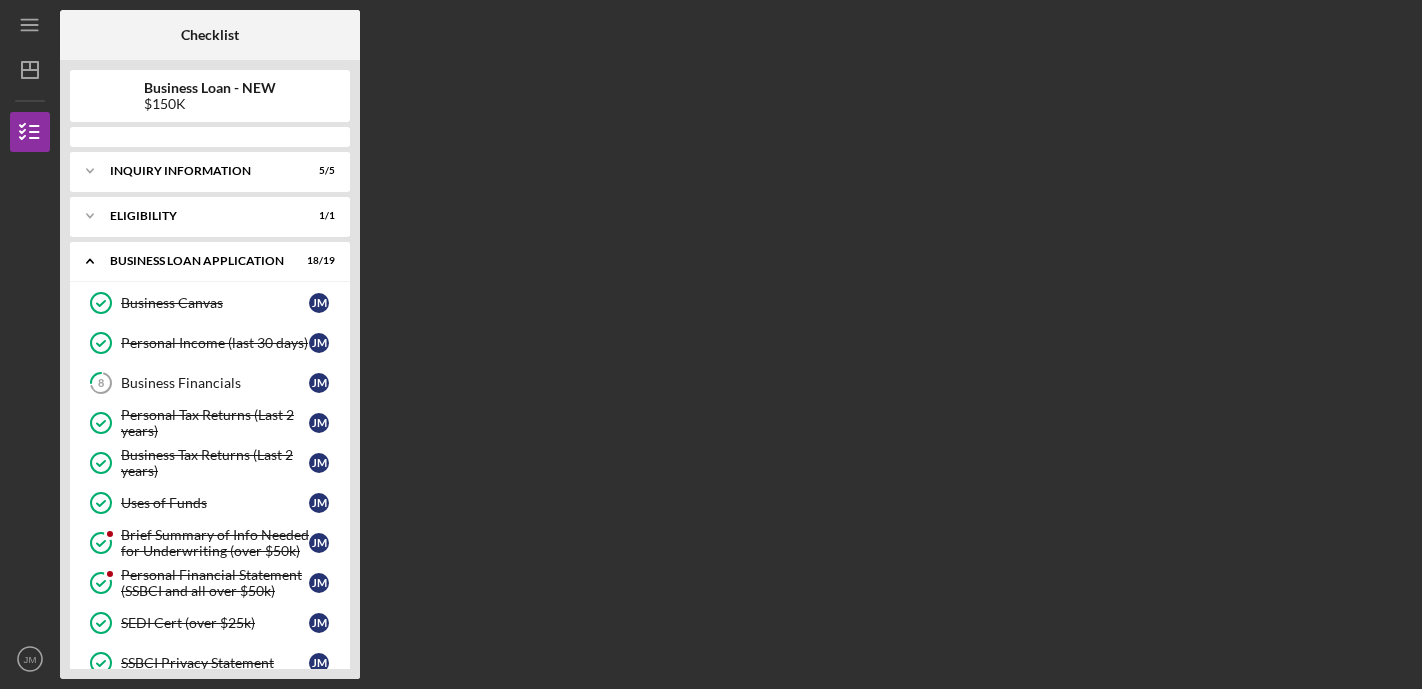 scroll, scrollTop: 0, scrollLeft: 0, axis: both 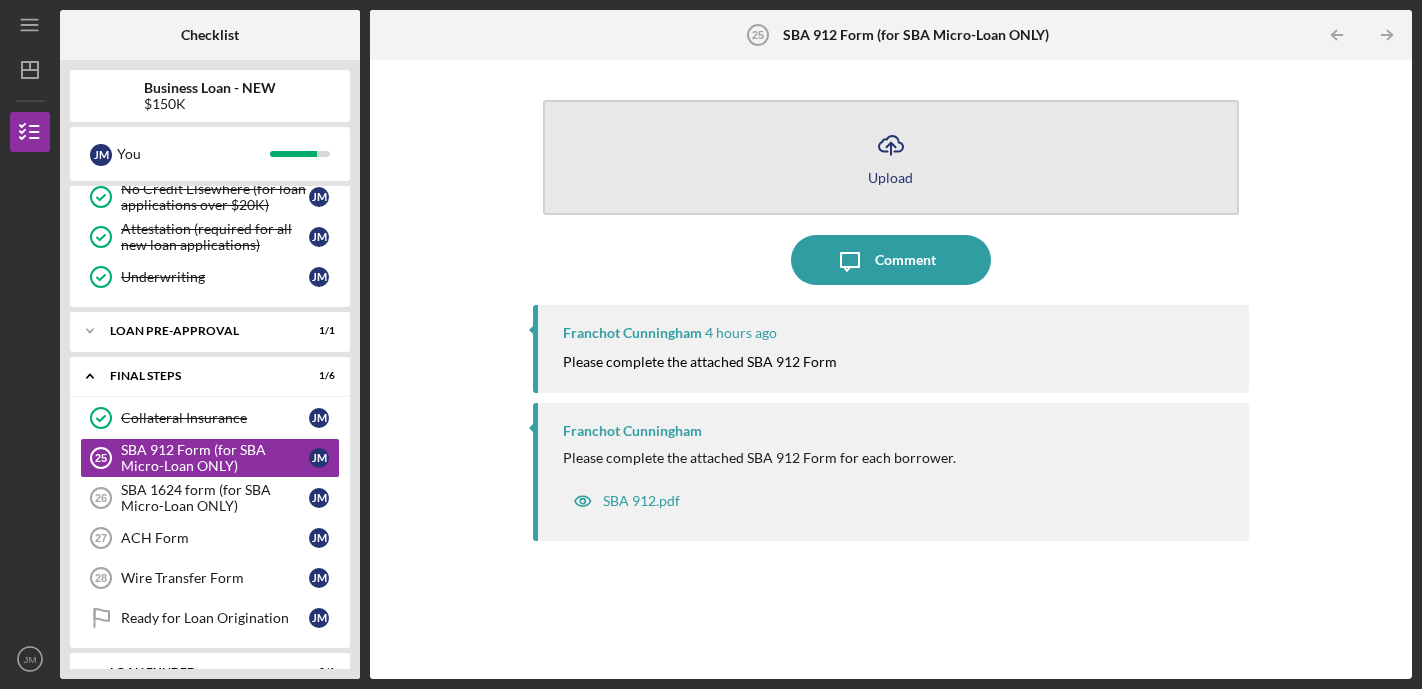click 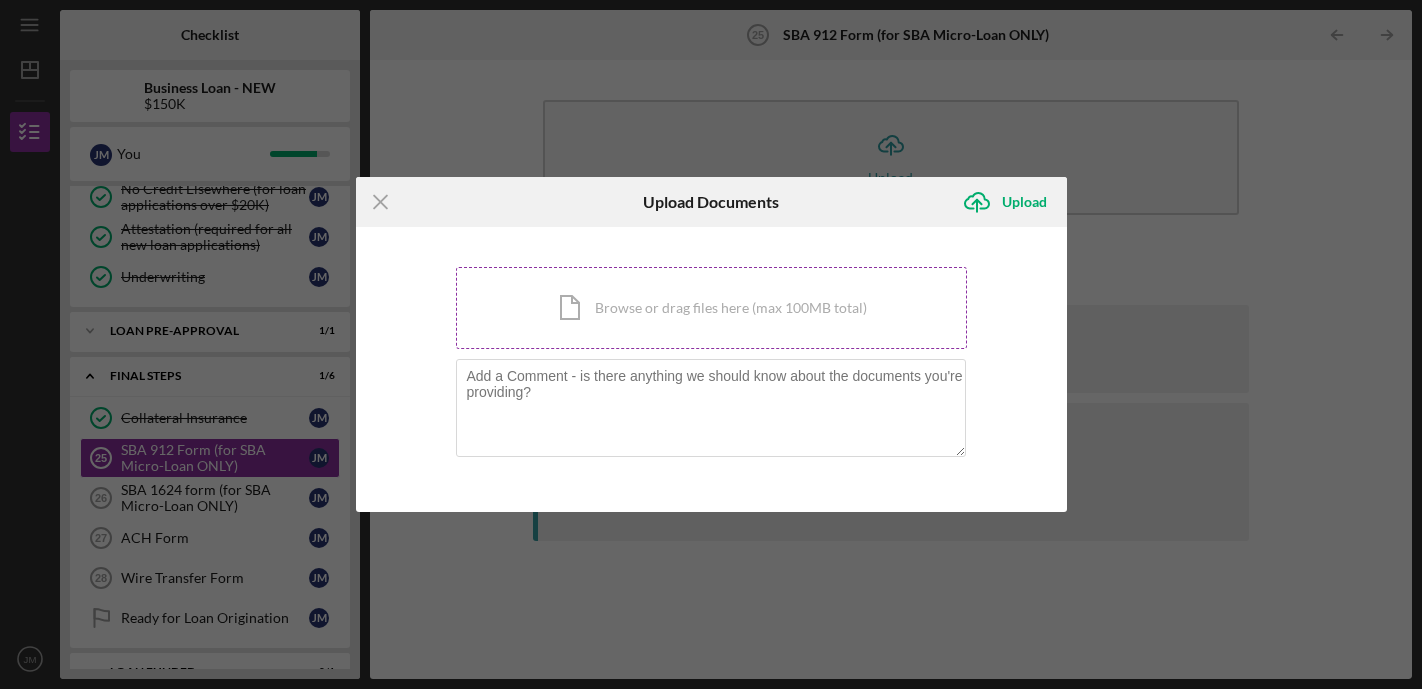 click on "Icon/Document Browse or drag files here (max 100MB total) Tap to choose files or take a photo" at bounding box center [711, 308] 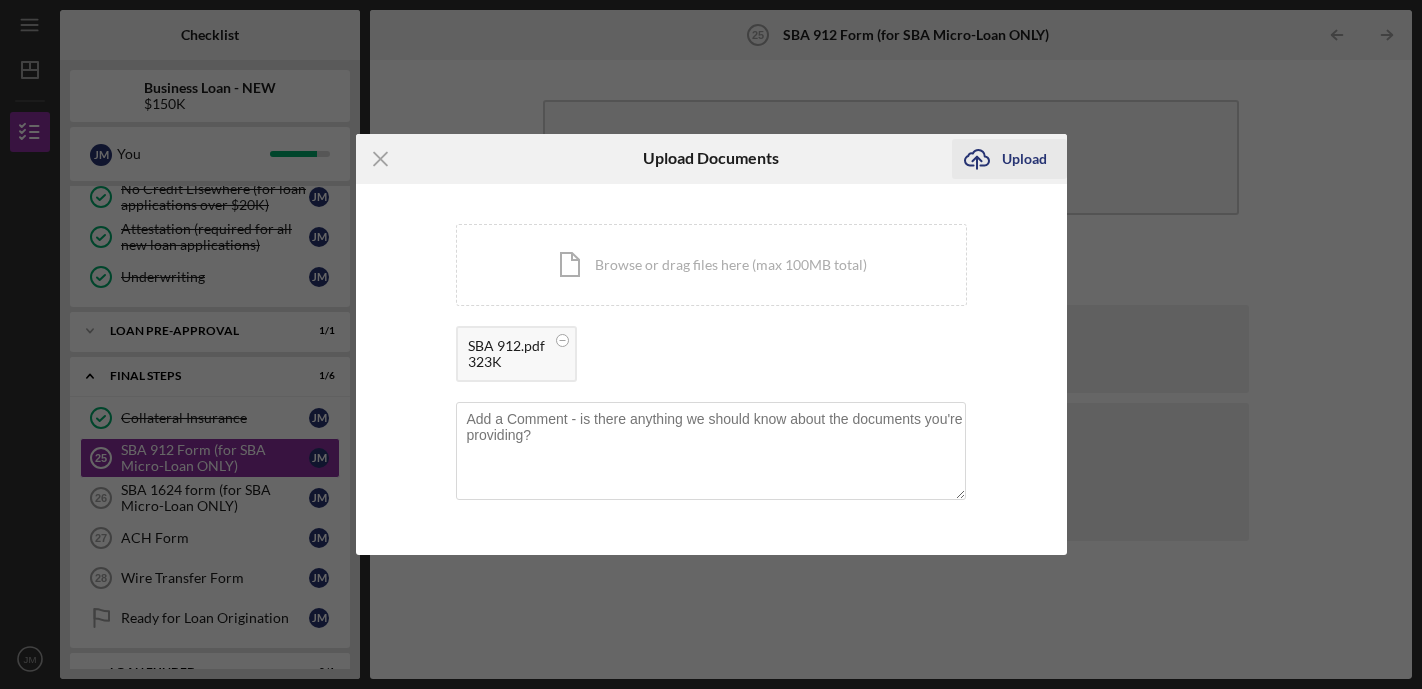 click on "Upload" at bounding box center [1024, 159] 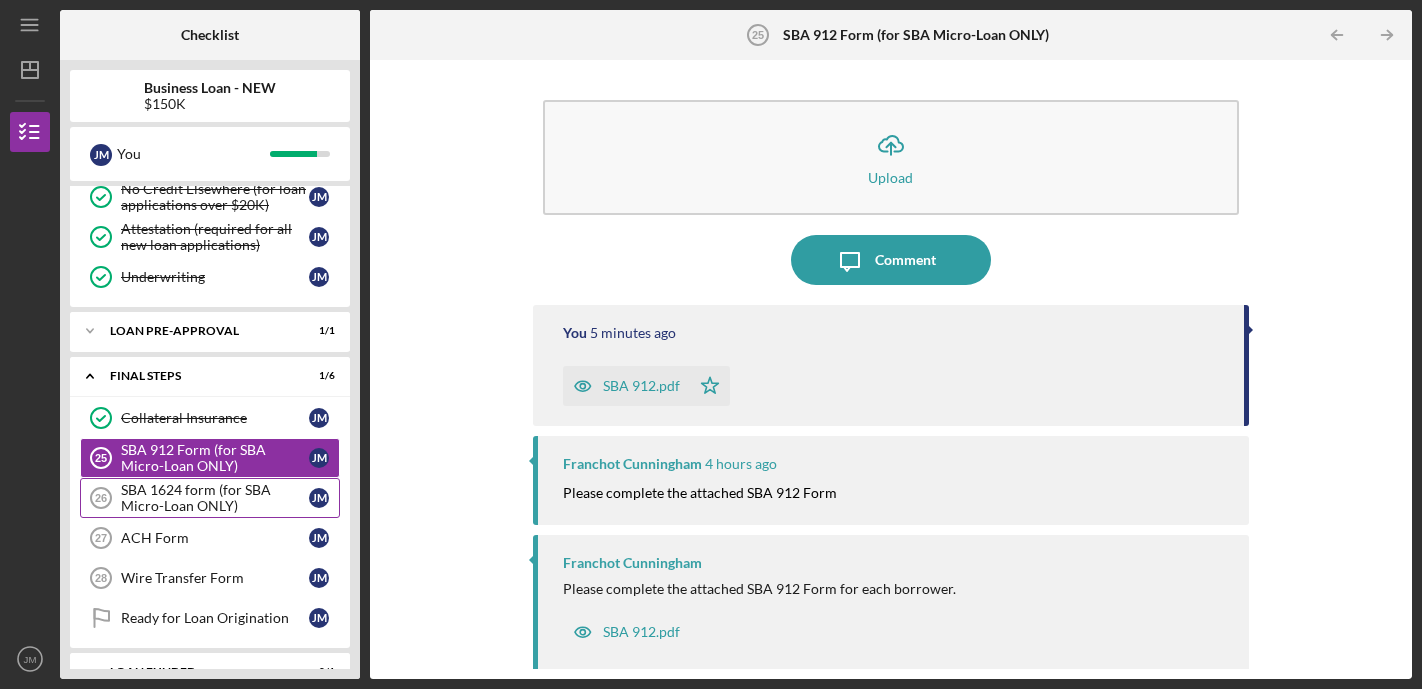 click on "SBA 1624 form (for SBA Micro-Loan ONLY)" at bounding box center [215, 498] 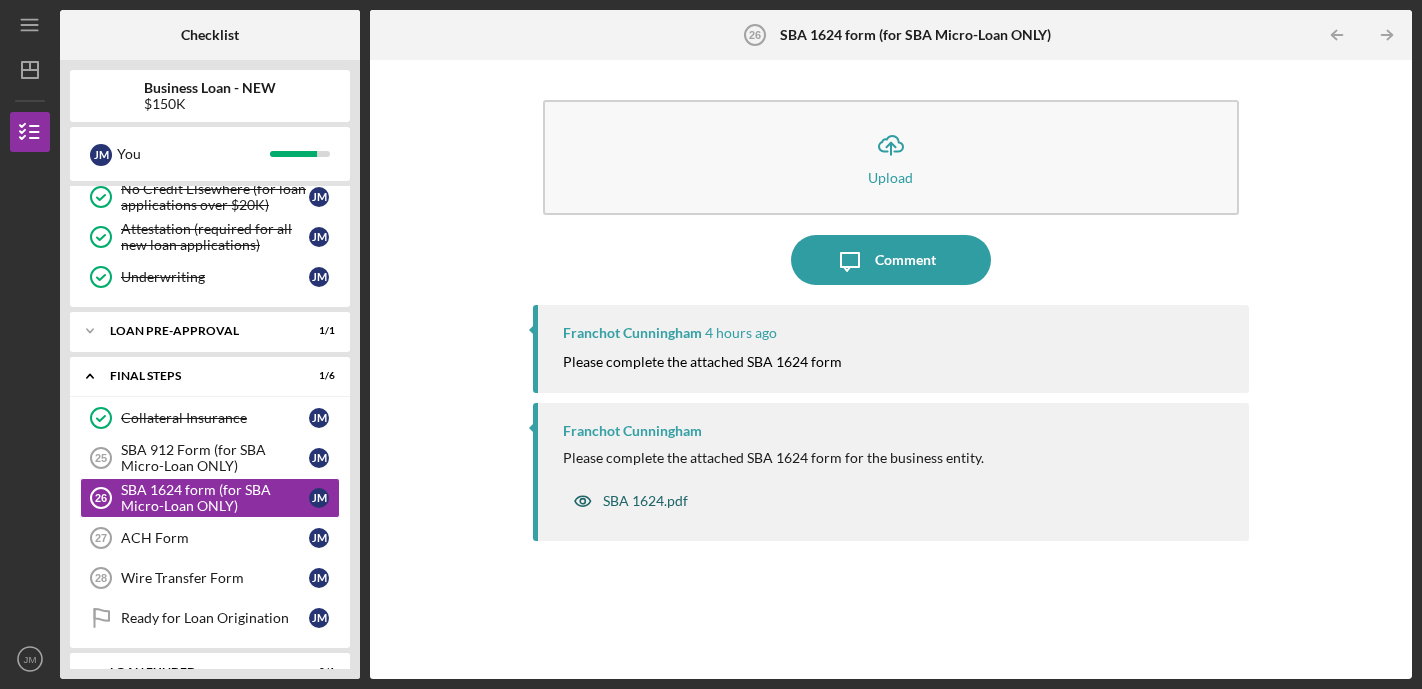 click on "SBA 1624.pdf" at bounding box center [645, 501] 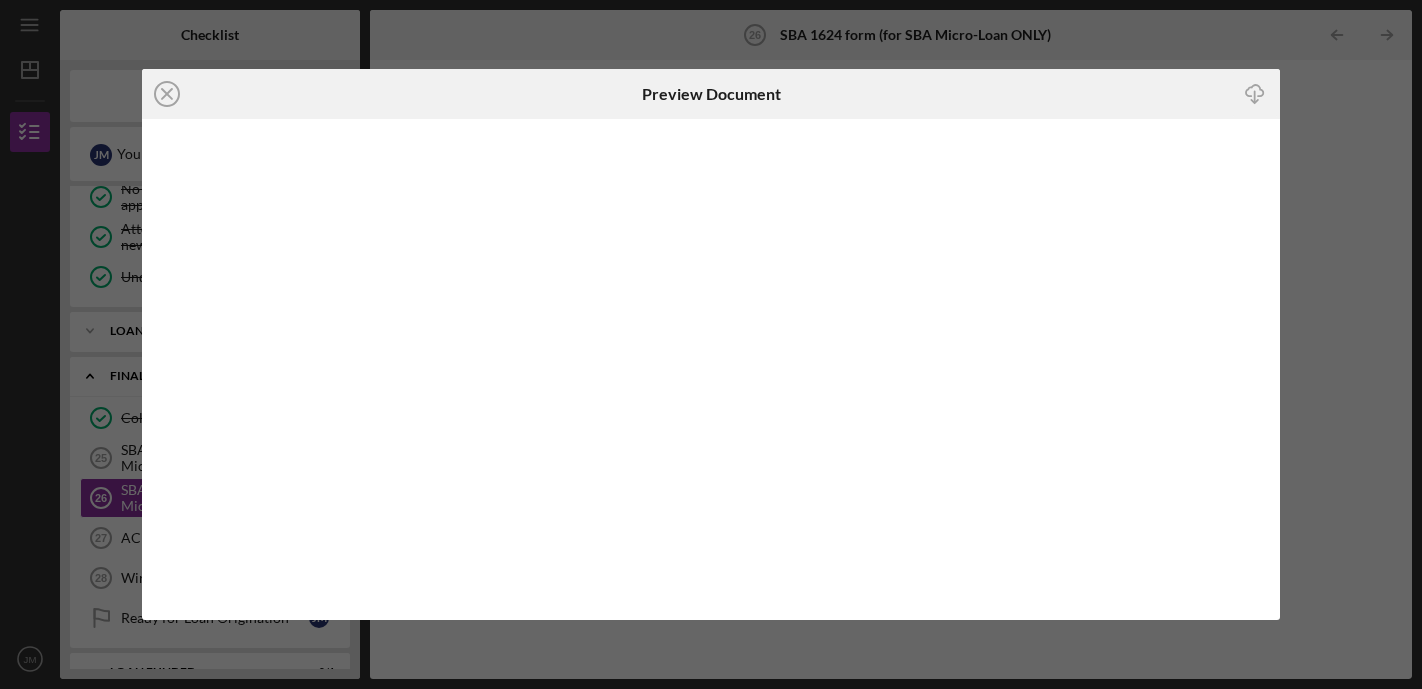 click on "Icon/Download" 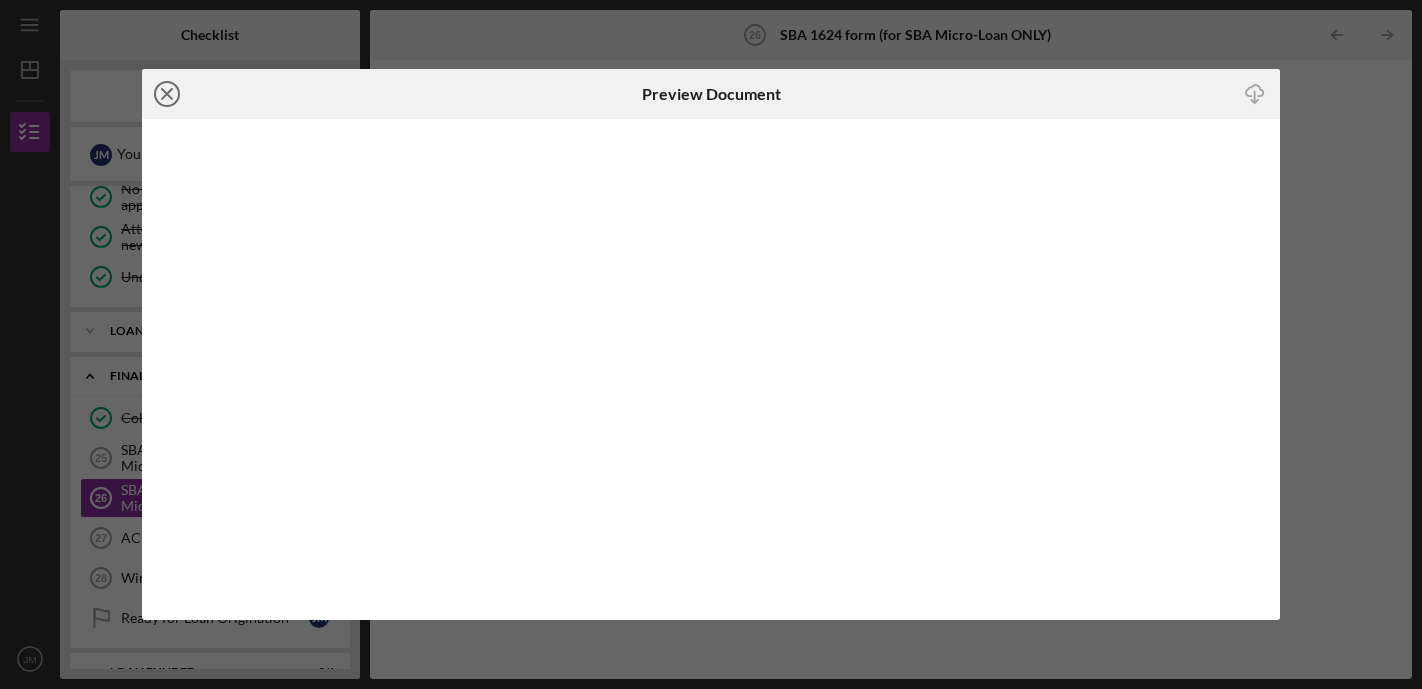 click on "Icon/Close" 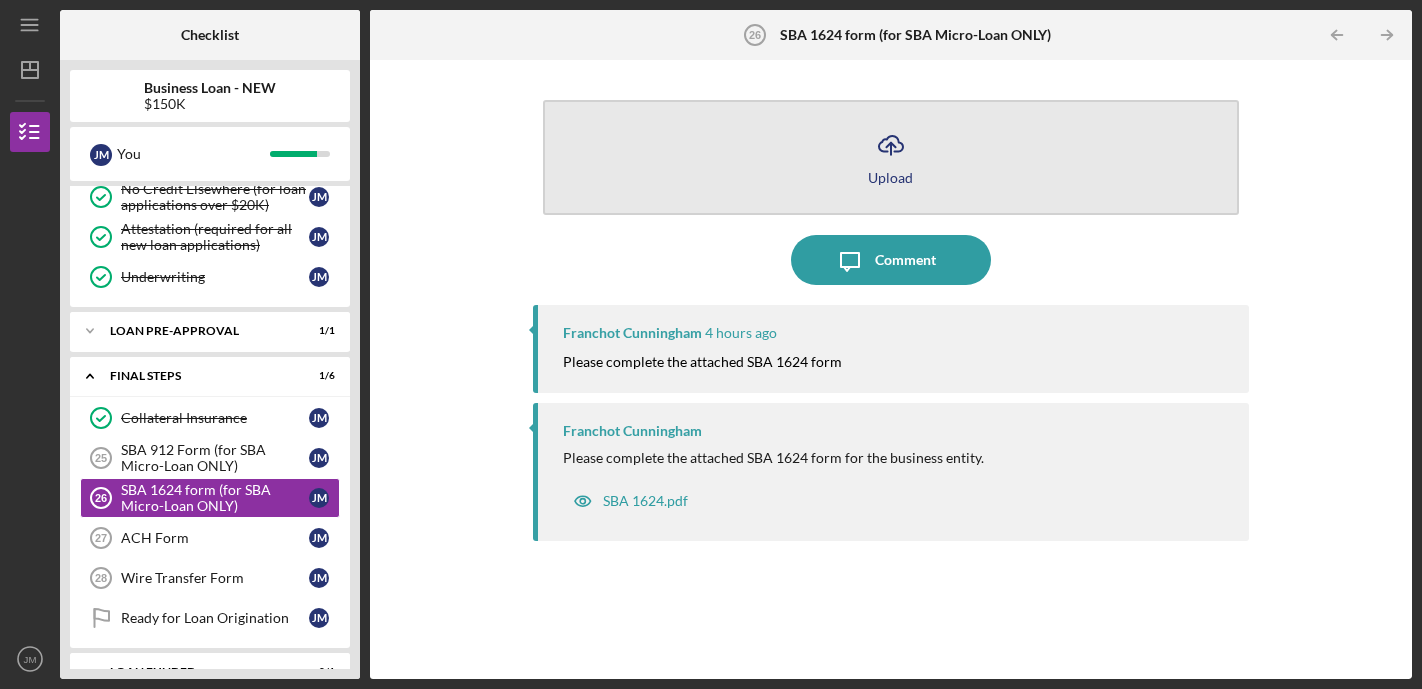 click 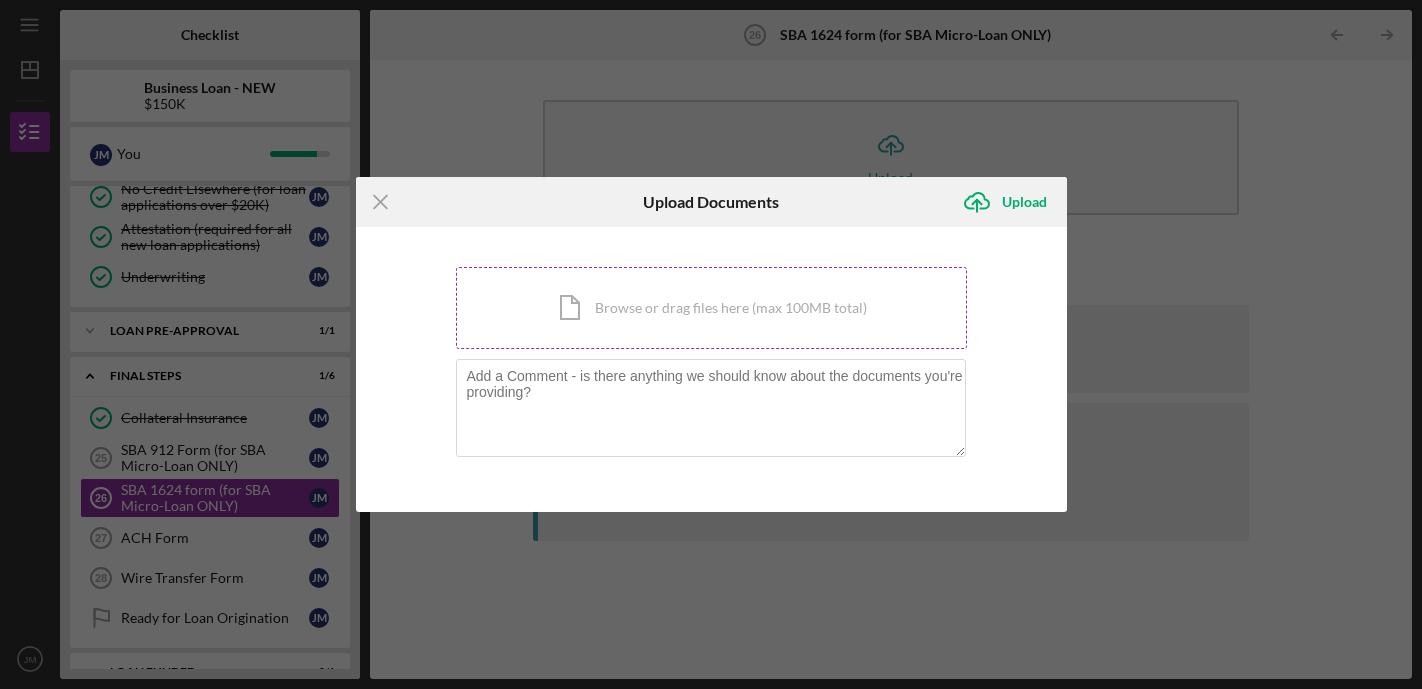 click on "Icon/Document Browse or drag files here (max 100MB total) Tap to choose files or take a photo" at bounding box center [711, 308] 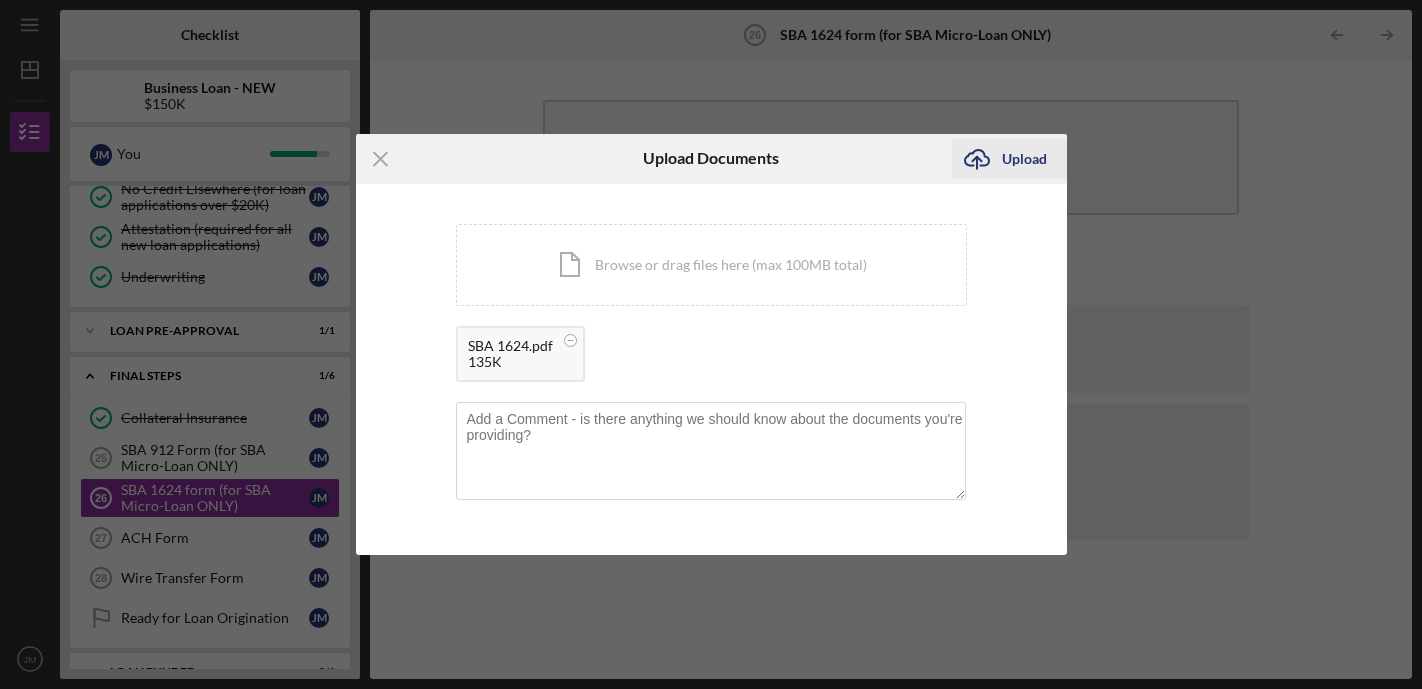 click on "Upload" at bounding box center [1024, 159] 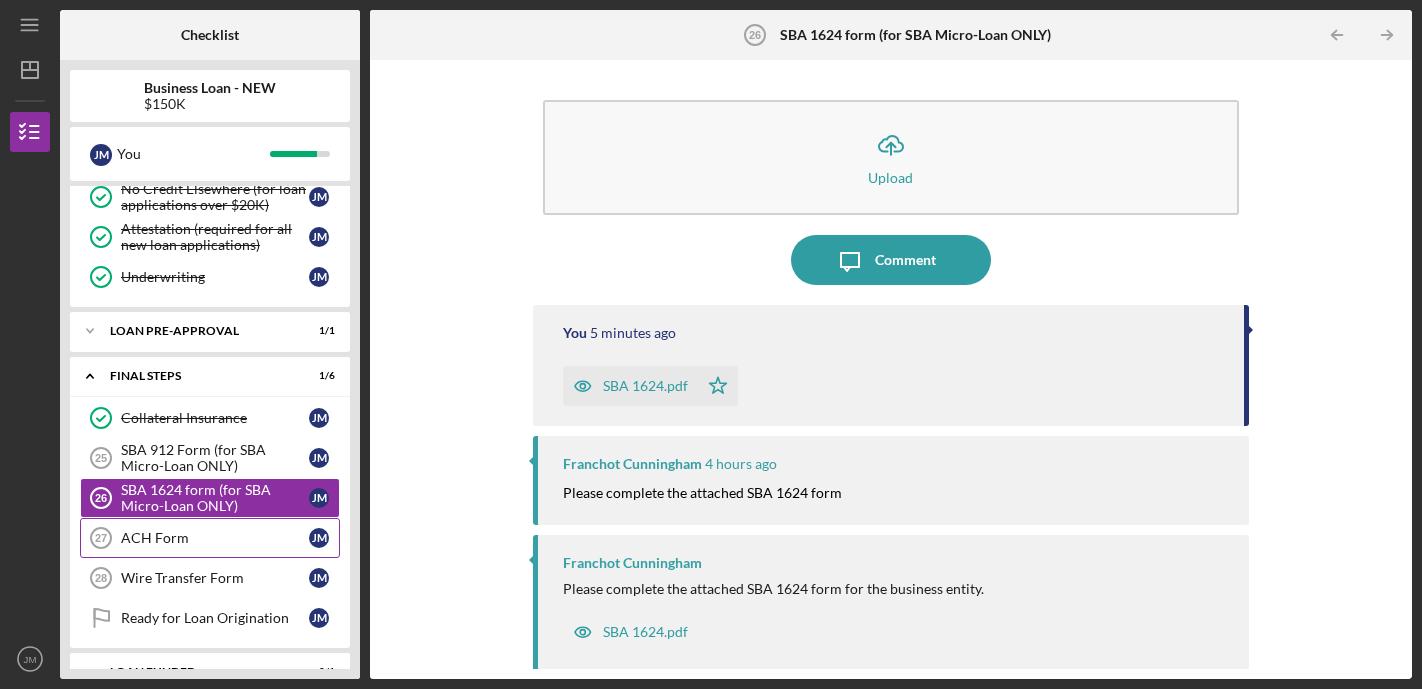 click on "ACH Form" at bounding box center (215, 538) 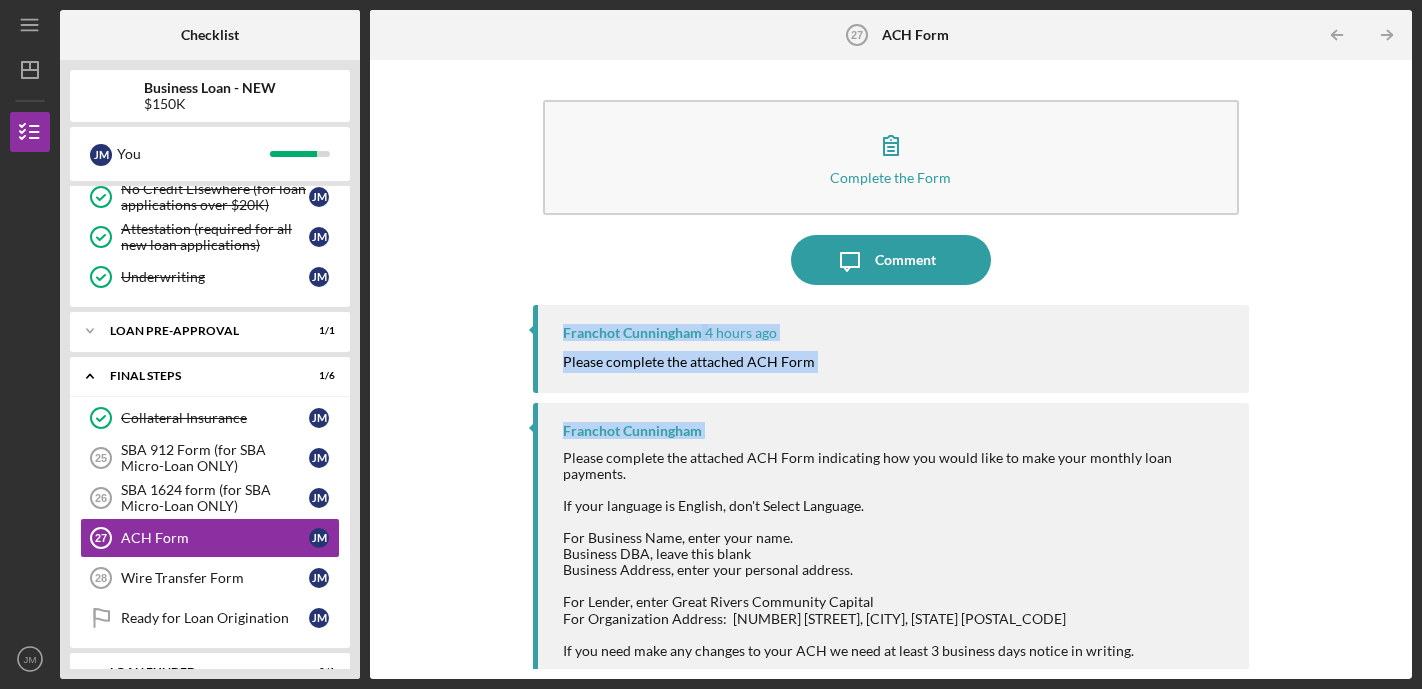 drag, startPoint x: 1003, startPoint y: 294, endPoint x: 892, endPoint y: 416, distance: 164.93938 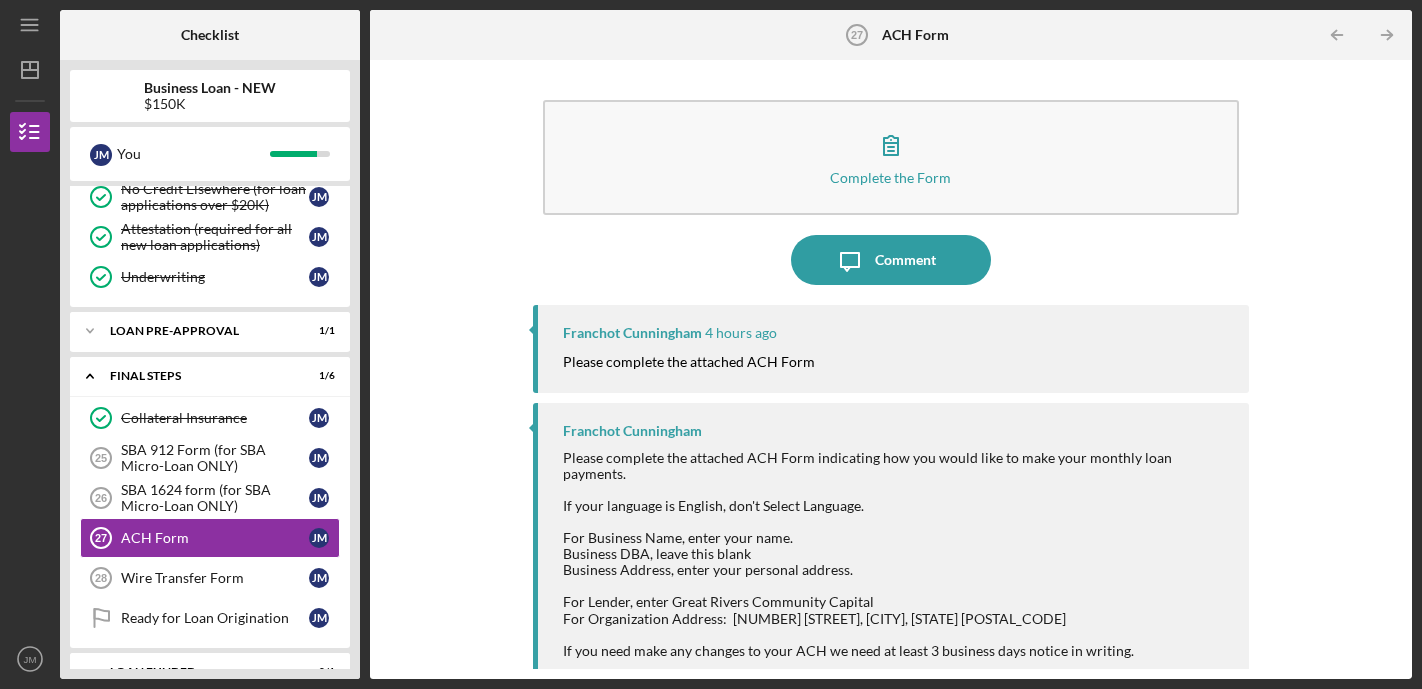 click on "Please complete the attached ACH Form indicating how you would like to make your monthly loan payments." at bounding box center (895, 466) 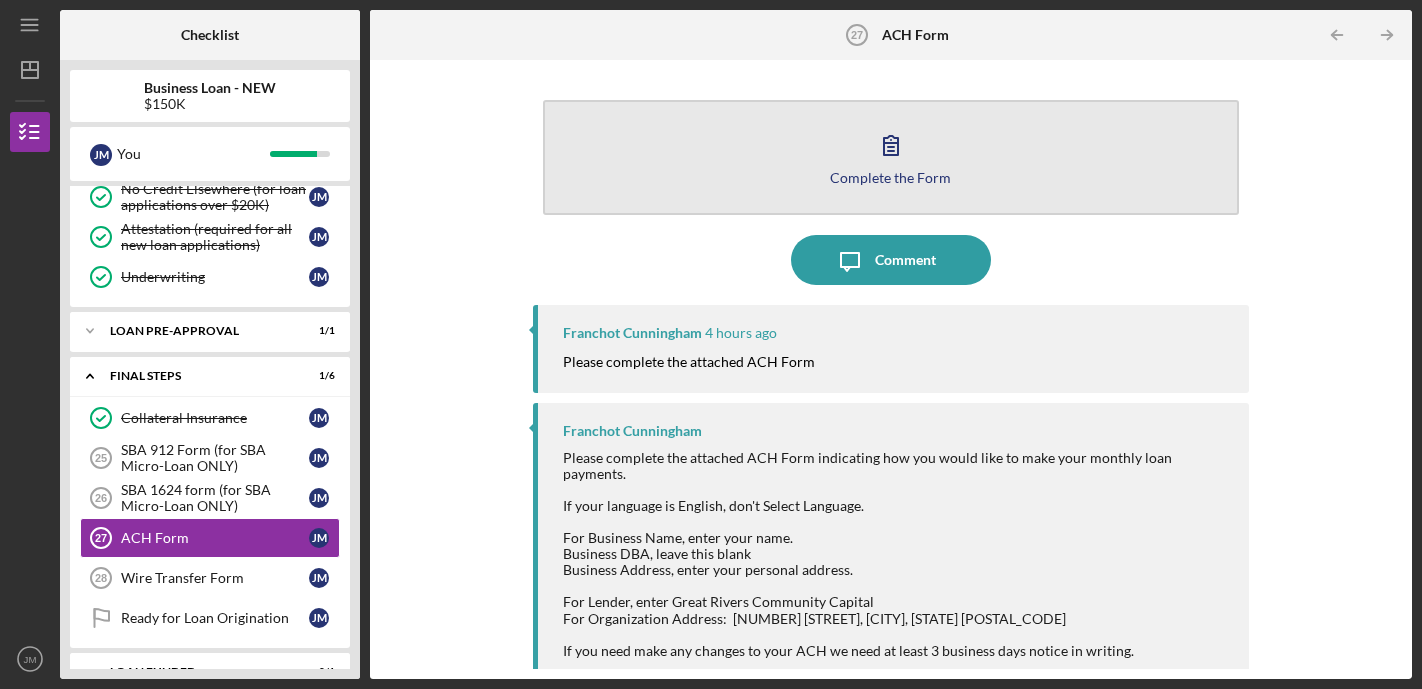 click 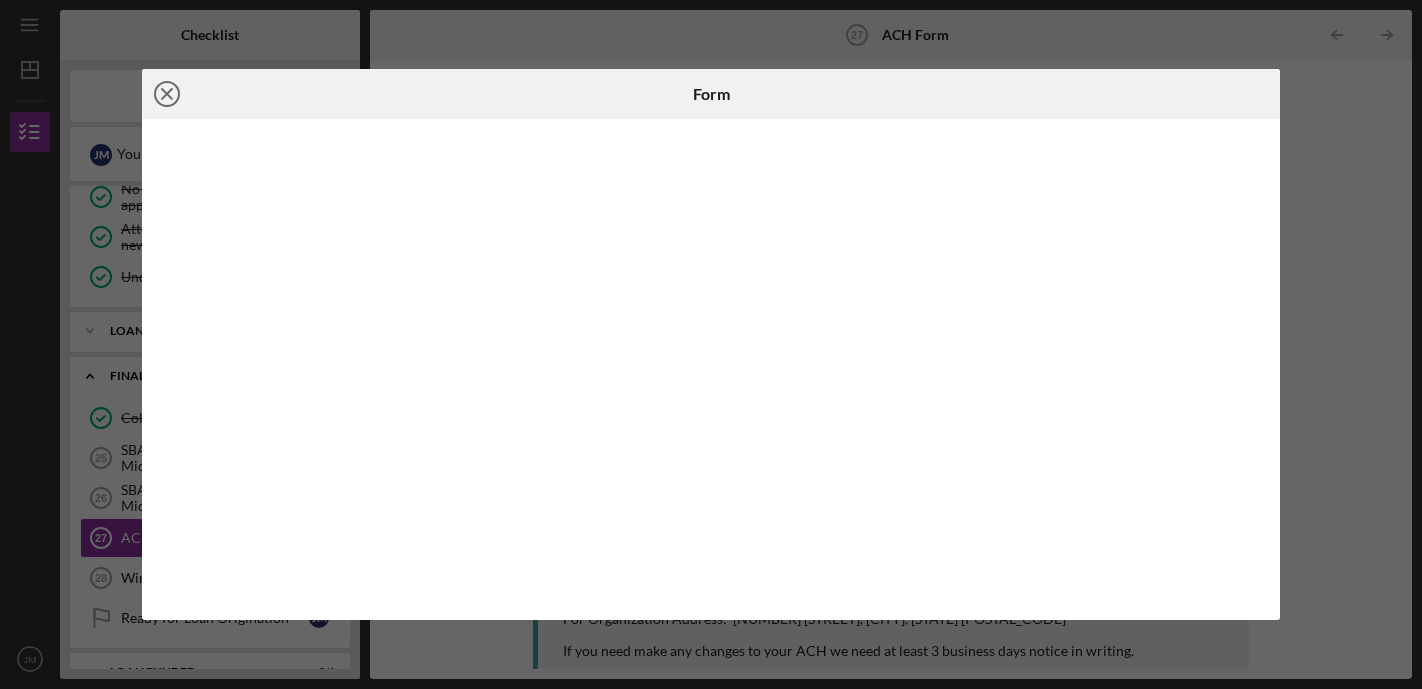 click on "Icon/Close" 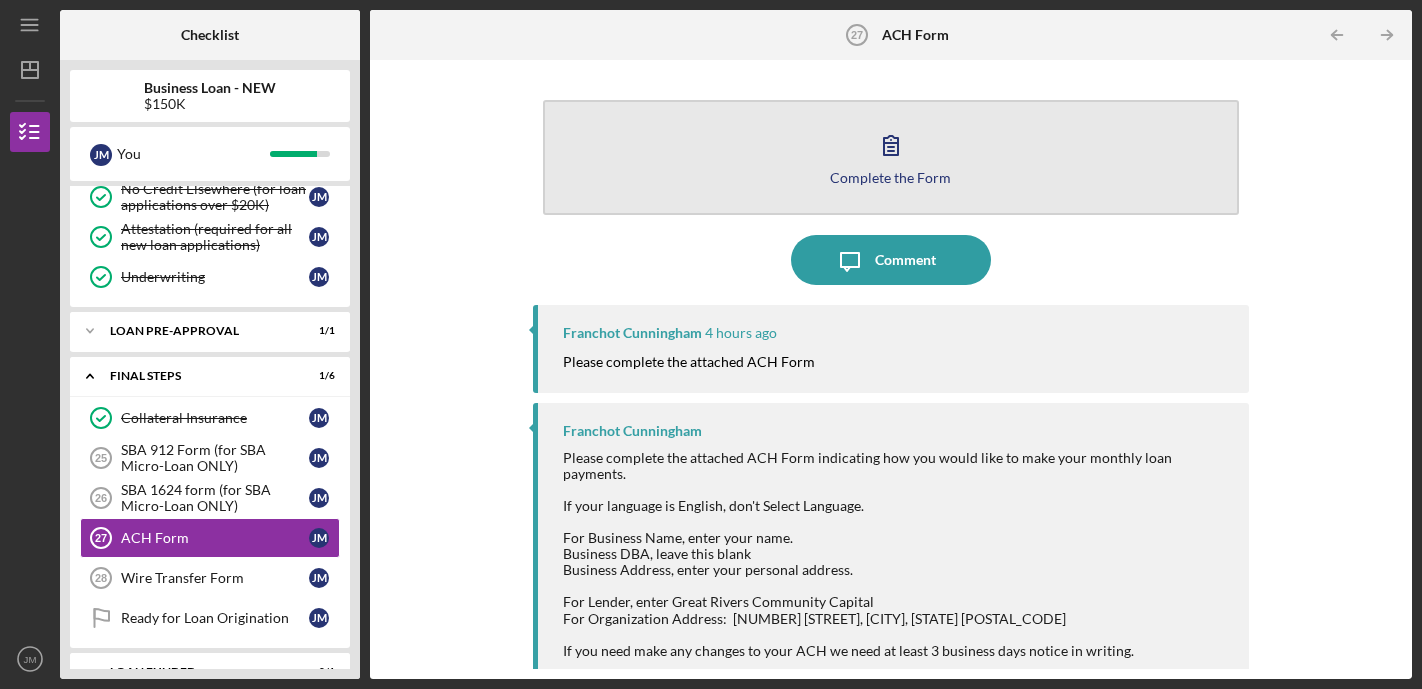 click on "Complete the Form Form" at bounding box center [890, 157] 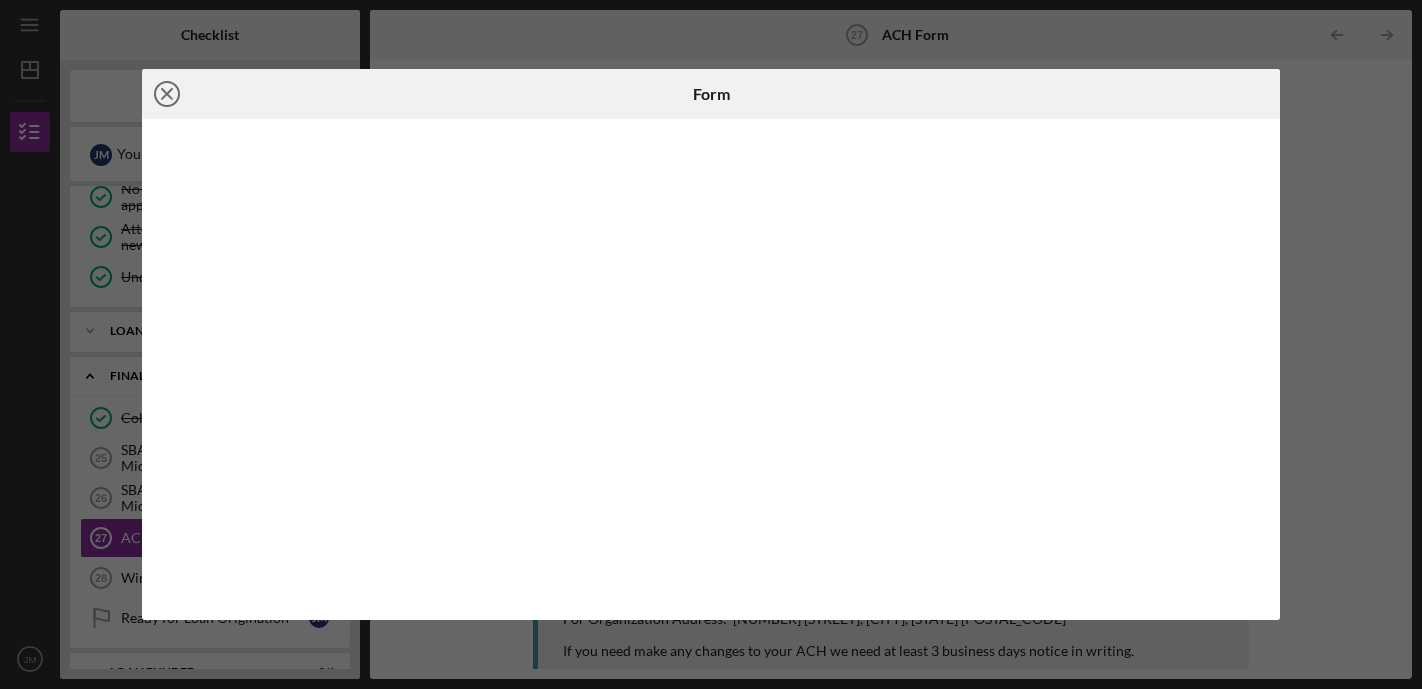 click on "Icon/Close" 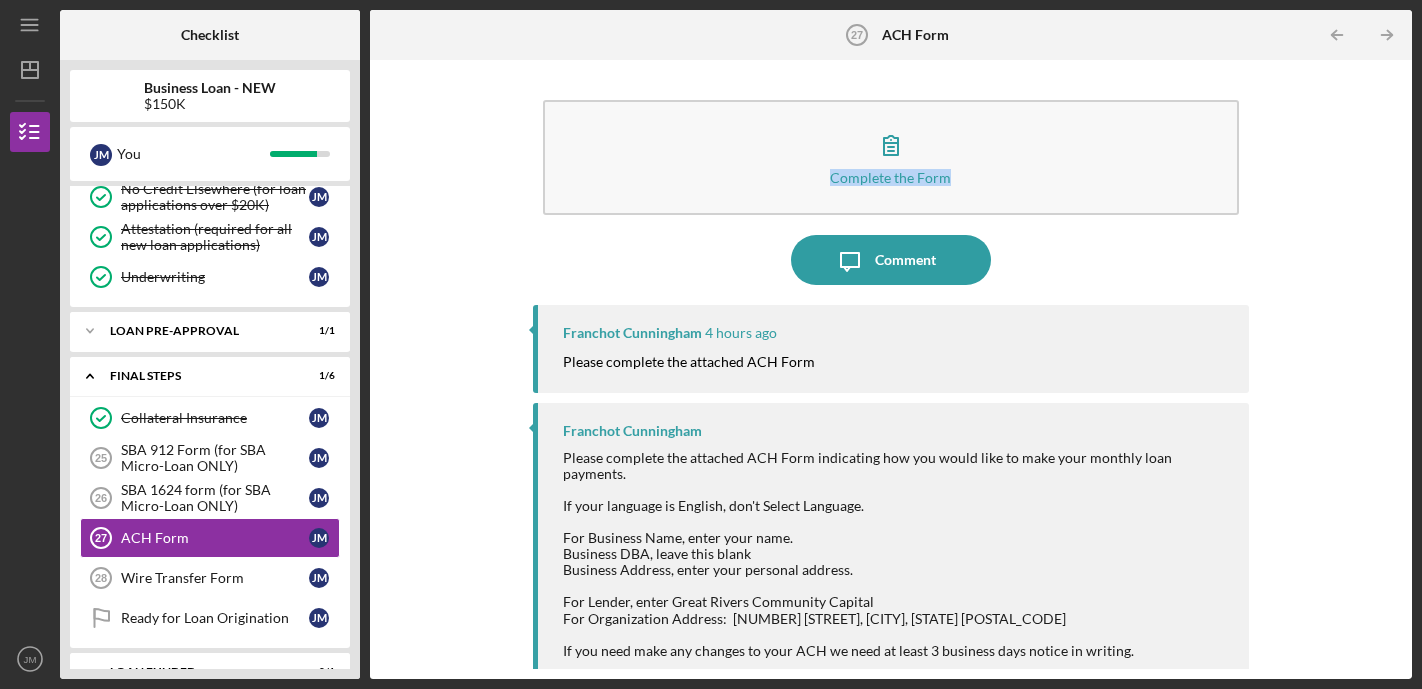 drag, startPoint x: 1341, startPoint y: 158, endPoint x: 1121, endPoint y: 232, distance: 232.11205 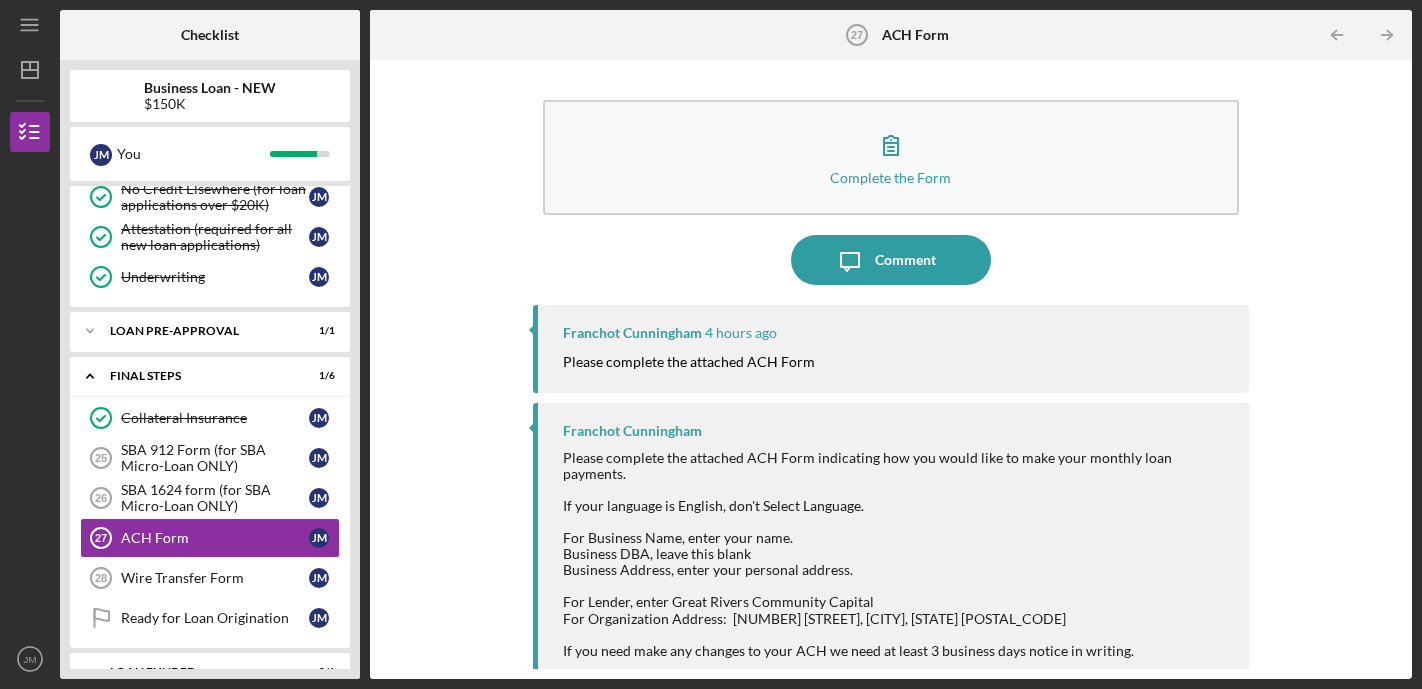 click on "Complete the Form Form Icon/Message Comment Franchot Cunningham   4 hours ago Please complete the attached ACH Form Franchot Cunningham   Please complete the attached ACH Form indicating how you would like to make your monthly loan payments.
If your language is English, don't Select Language.
For Business Name, enter your name.
Business DBA, leave this blank
Business Address, enter your personal address.
For Lender, enter Great Rivers Community Capital
For Organization Address:  1023 North Grand Blvd., St. Louis, MO 63106
If you need make any changes to your ACH we need at least 3 business days notice in writing." at bounding box center (891, 369) 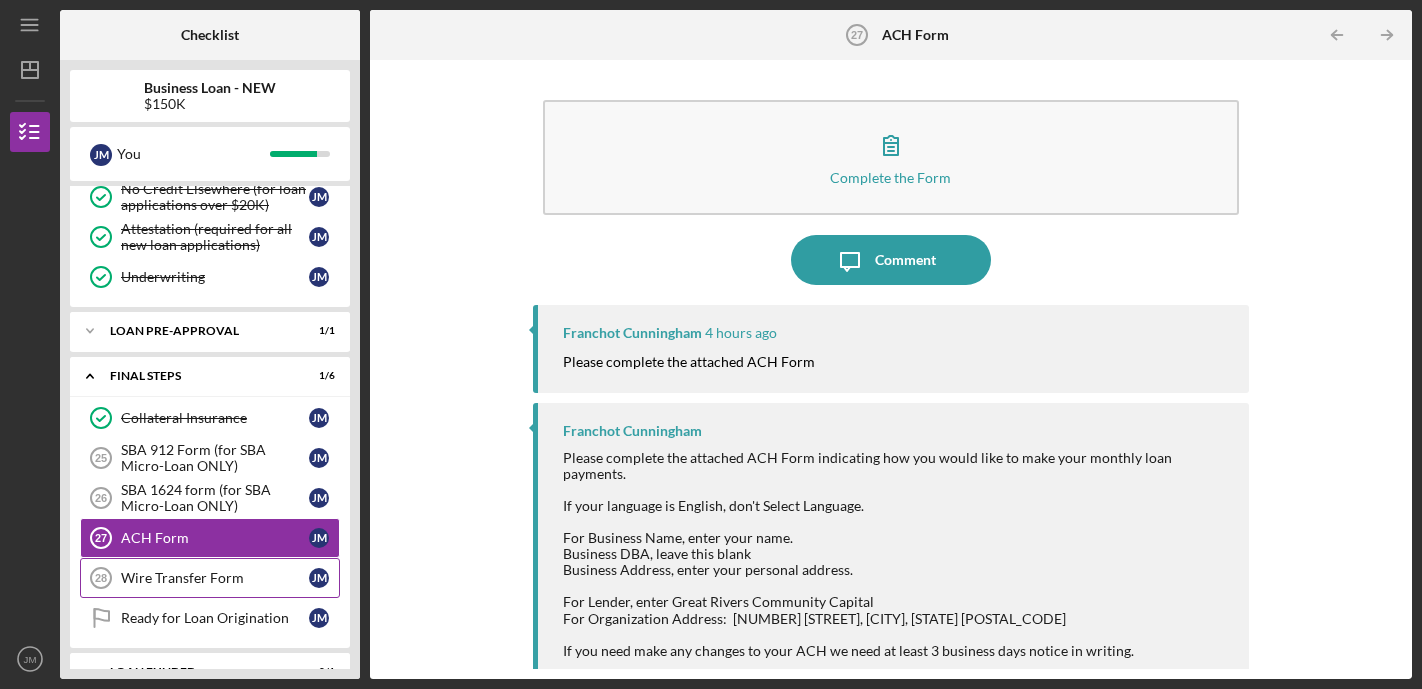 click on "Wire Transfer Form" at bounding box center [215, 578] 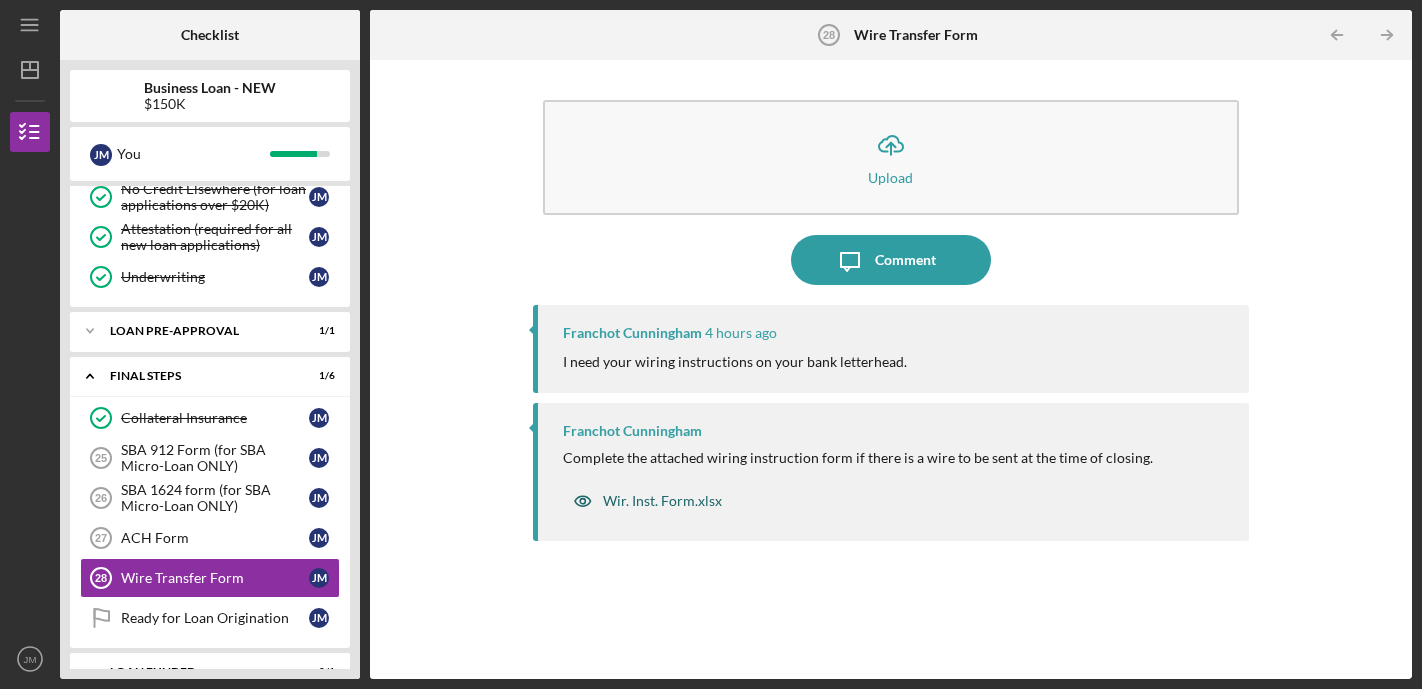 click on "Wir. Inst. Form.xlsx" at bounding box center [647, 501] 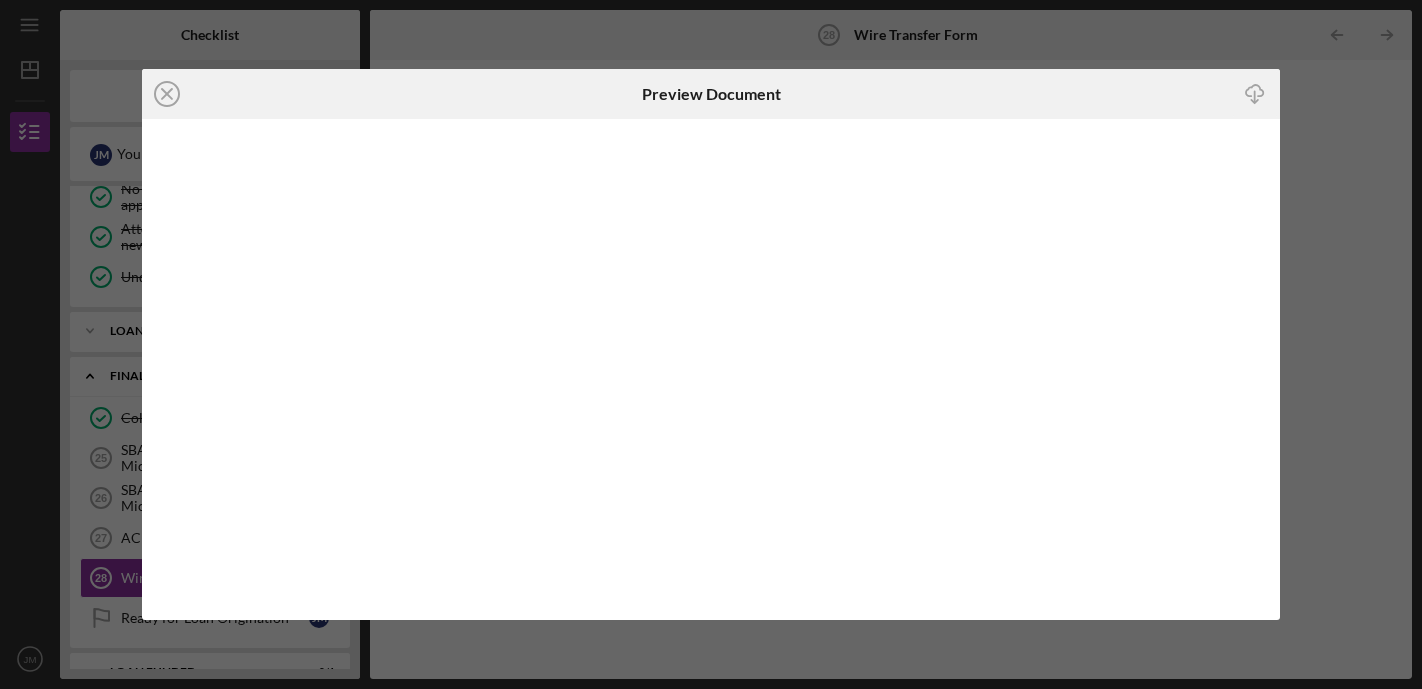 click on "Icon/Close Preview Document Icon/Download" at bounding box center [711, 344] 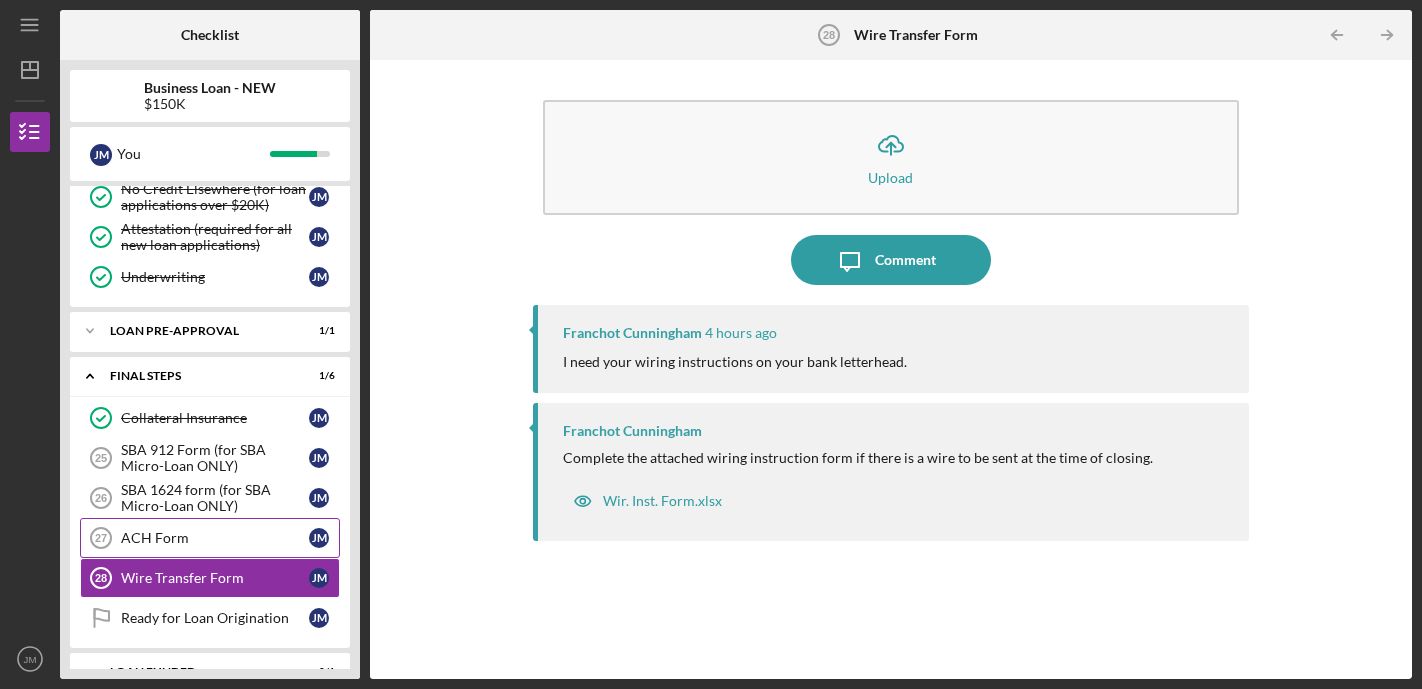 click on "ACH Form" at bounding box center (215, 538) 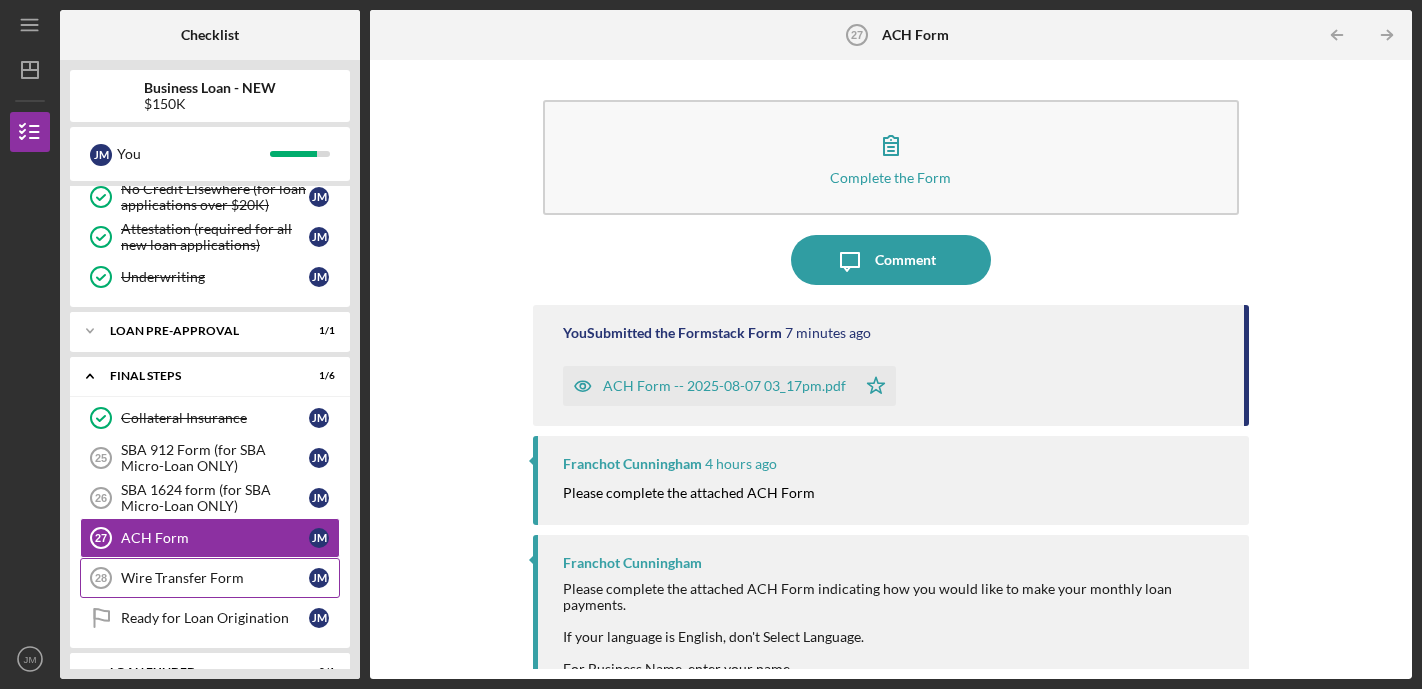 click on "Wire Transfer Form 28 Wire Transfer Form J M" at bounding box center [210, 578] 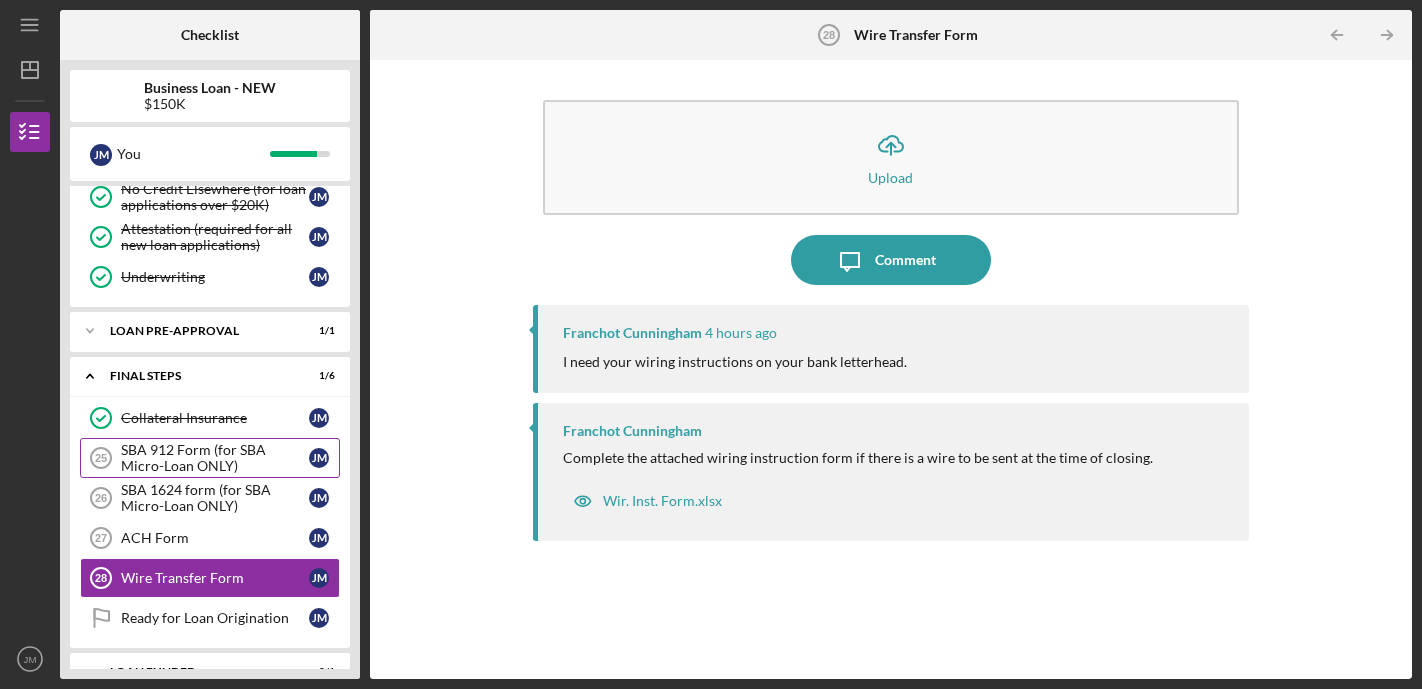 scroll, scrollTop: 788, scrollLeft: 0, axis: vertical 